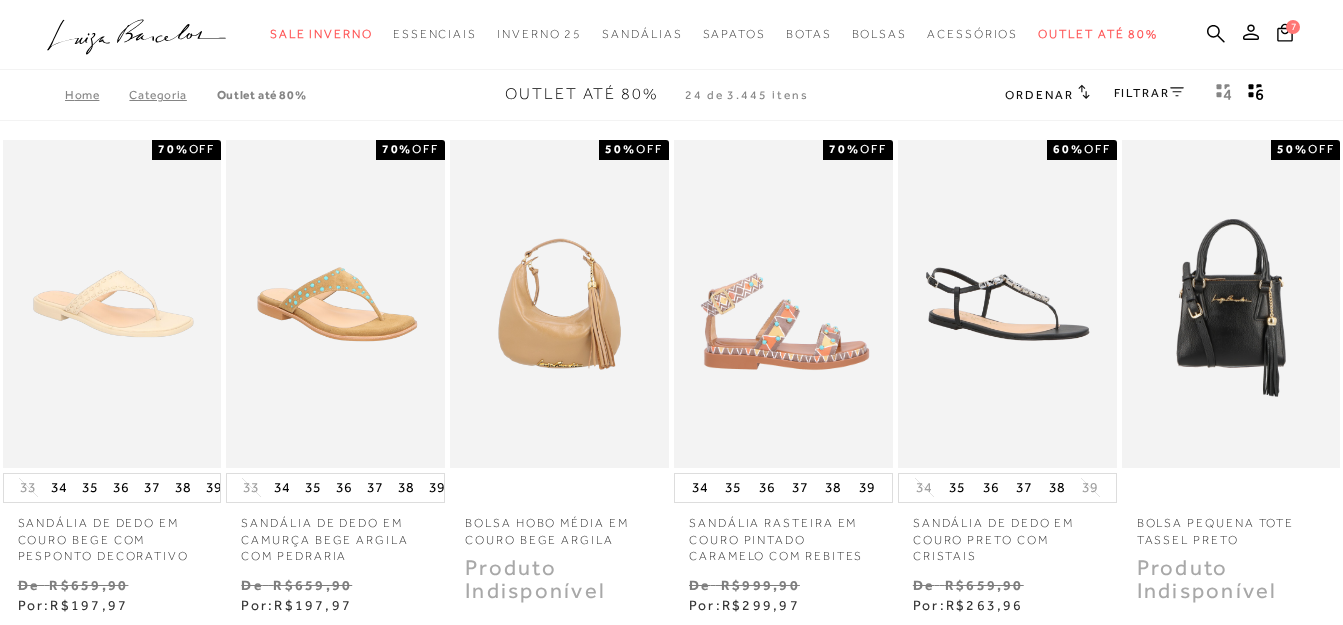 scroll, scrollTop: 0, scrollLeft: 0, axis: both 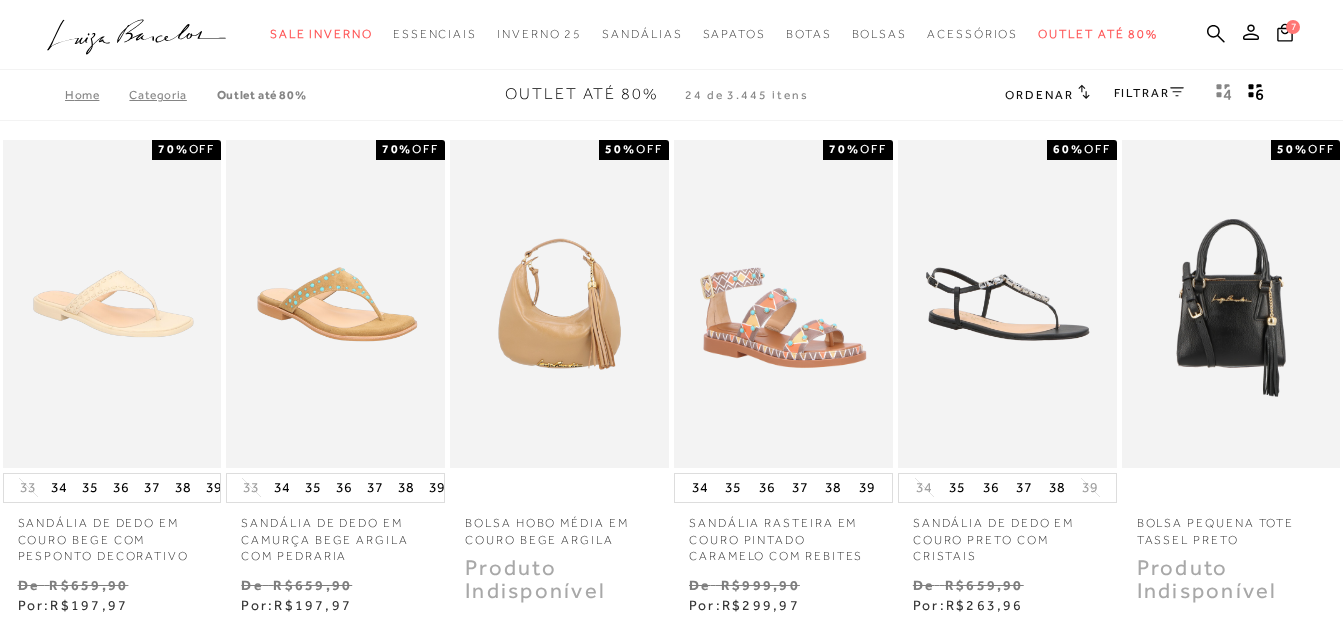click on "Ordenar" at bounding box center [1039, 95] 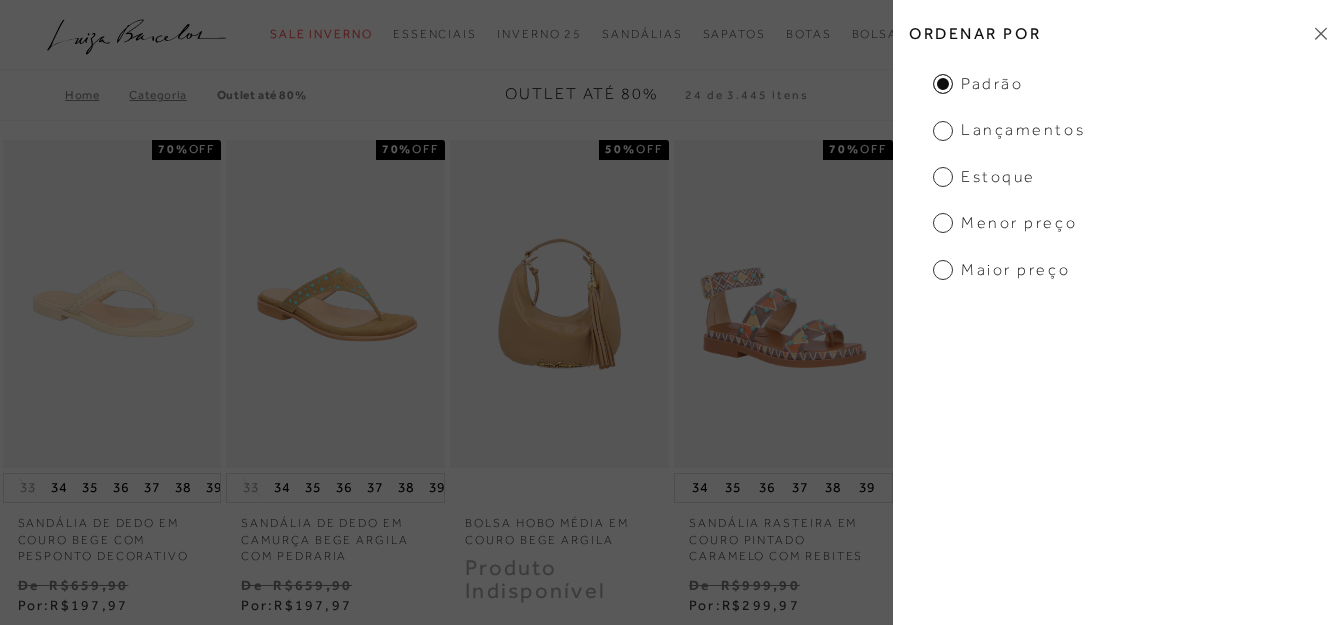 click on "Menor preço" at bounding box center [1005, 223] 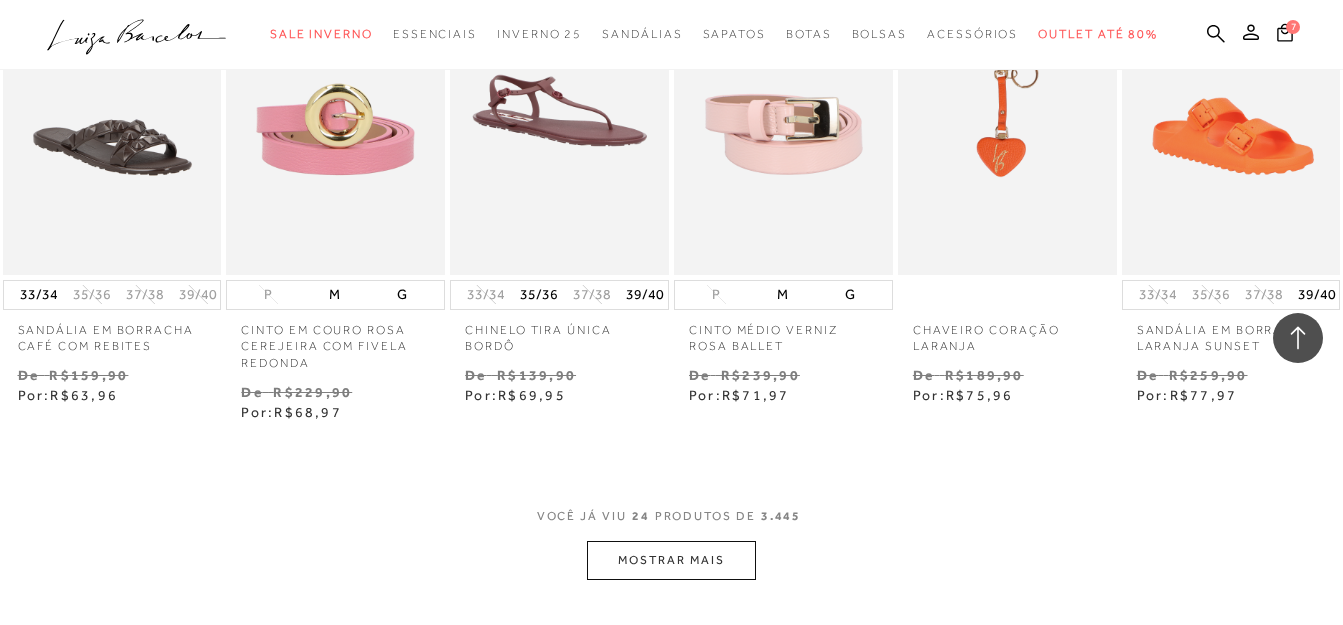scroll, scrollTop: 1700, scrollLeft: 0, axis: vertical 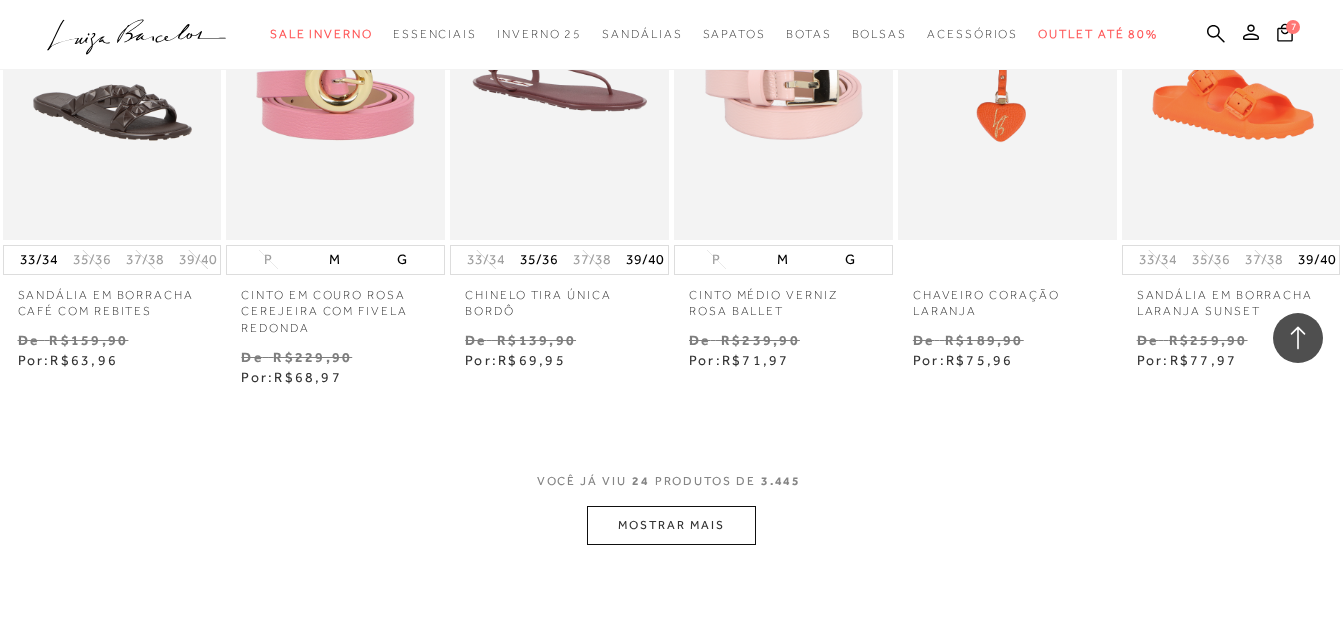 click on "MOSTRAR MAIS" at bounding box center (671, 525) 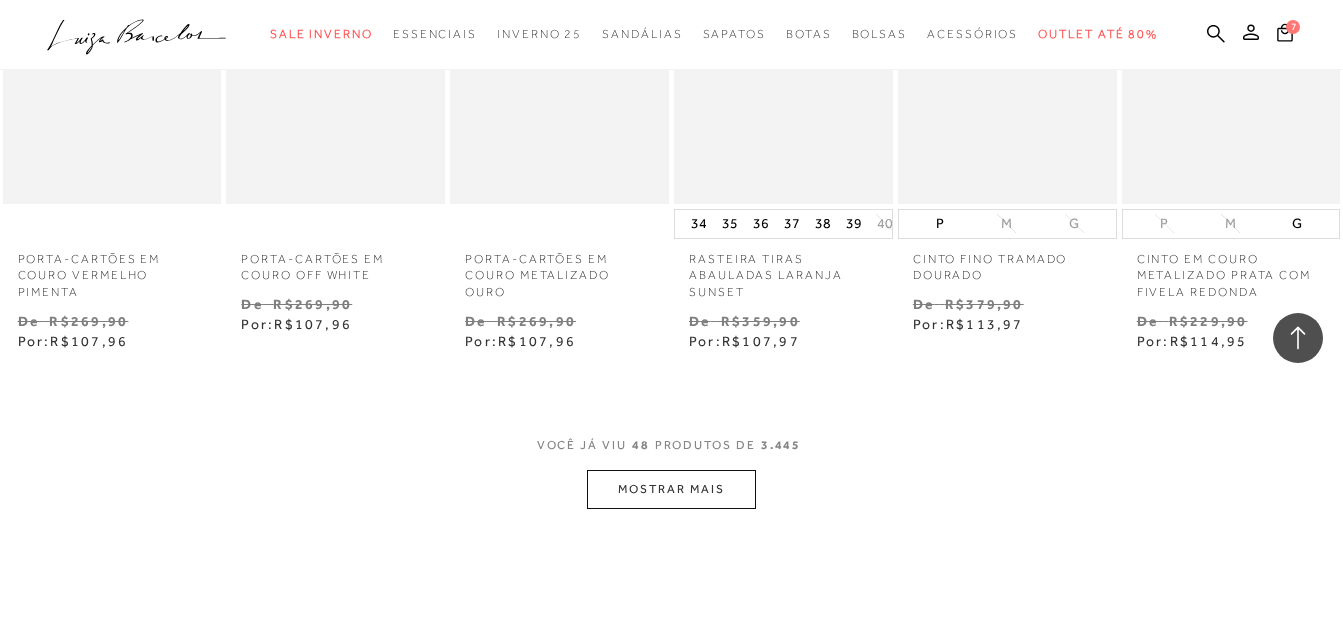 scroll, scrollTop: 3600, scrollLeft: 0, axis: vertical 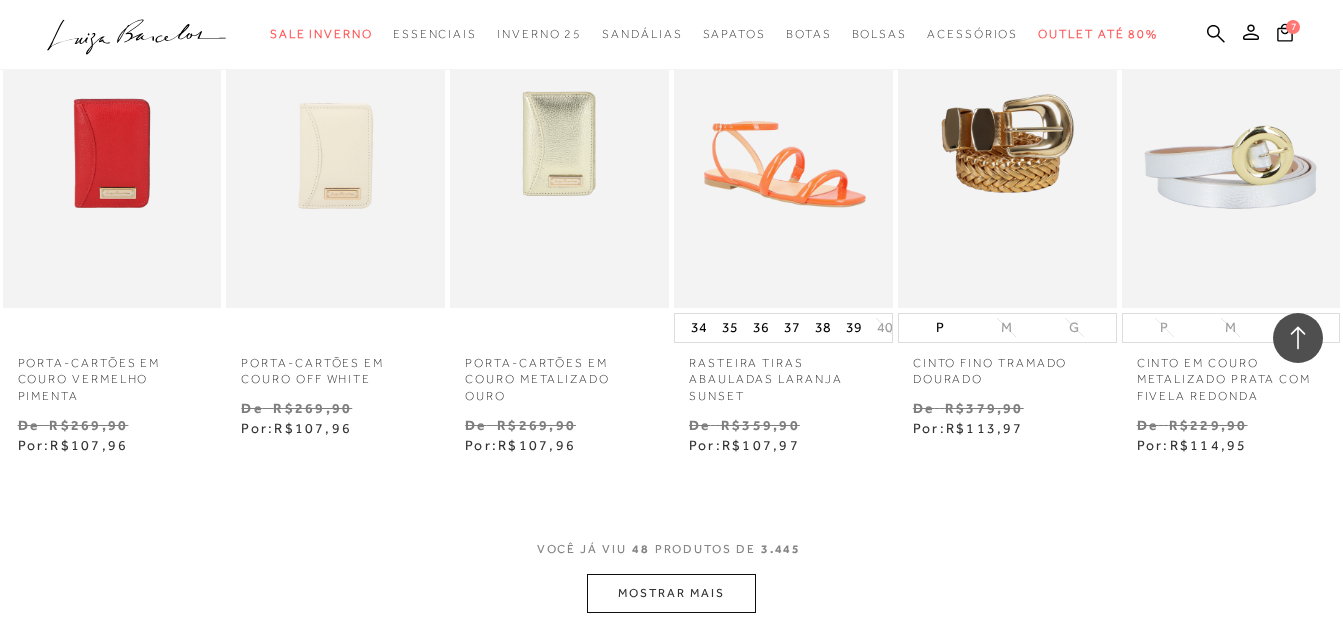 click on "MOSTRAR MAIS" at bounding box center (671, 593) 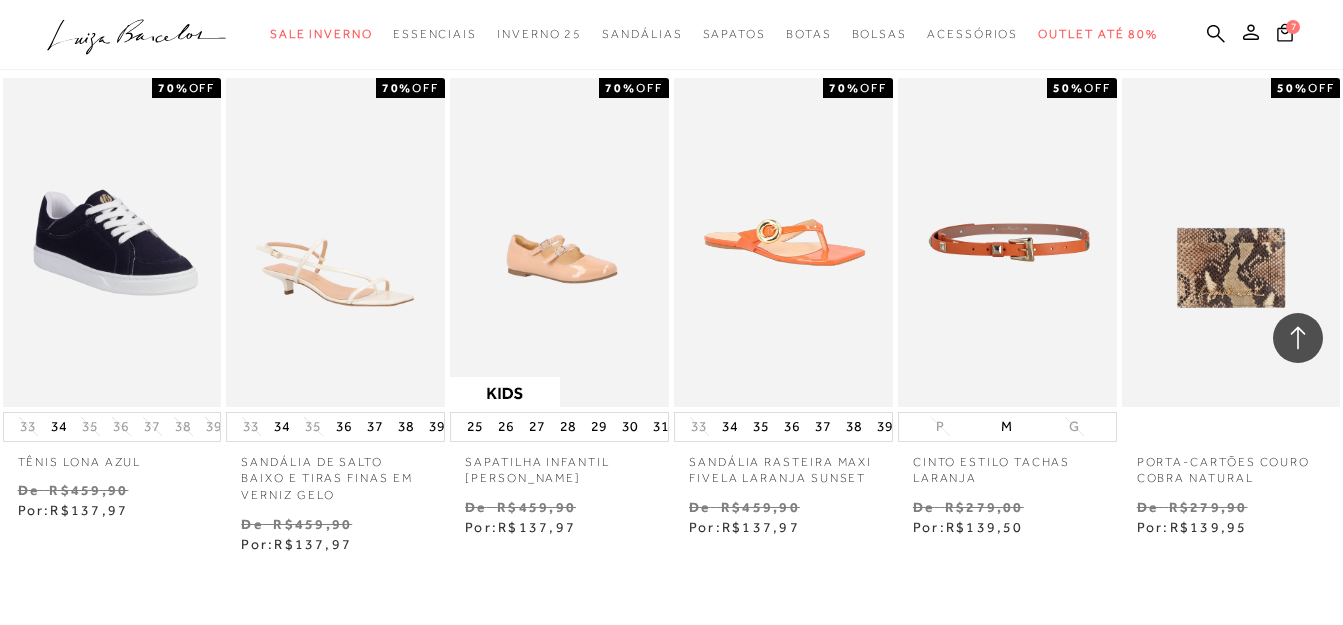 scroll, scrollTop: 5700, scrollLeft: 0, axis: vertical 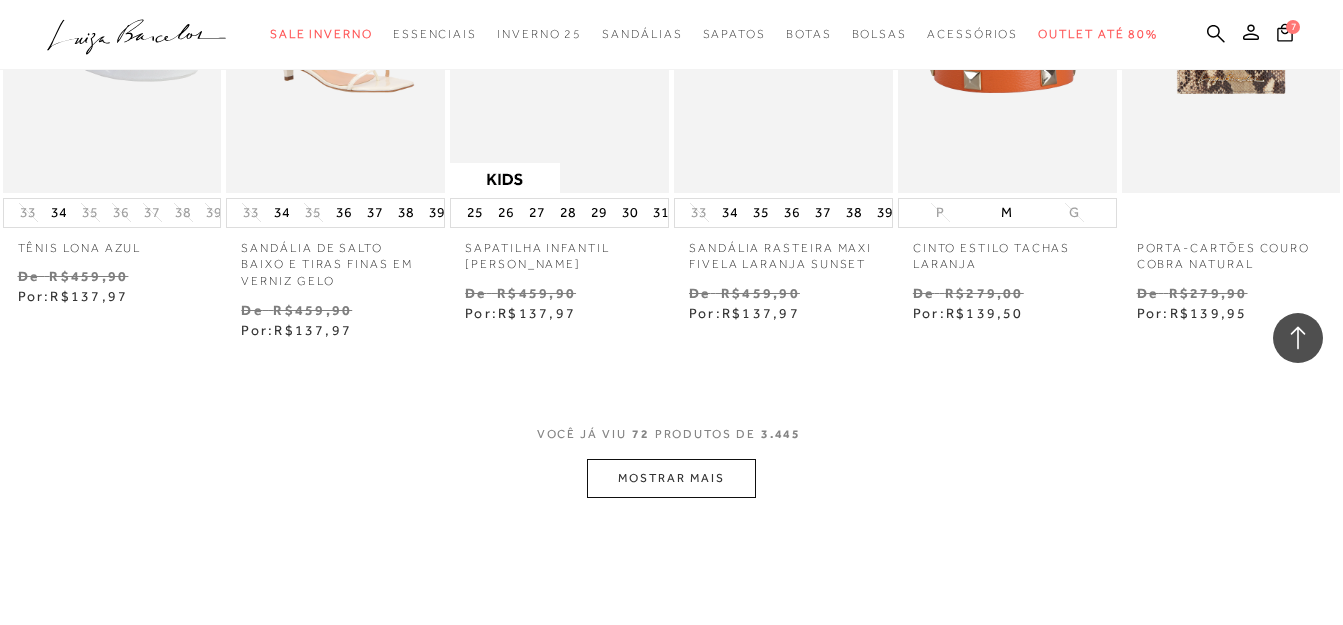 click on "MOSTRAR MAIS" at bounding box center [671, 478] 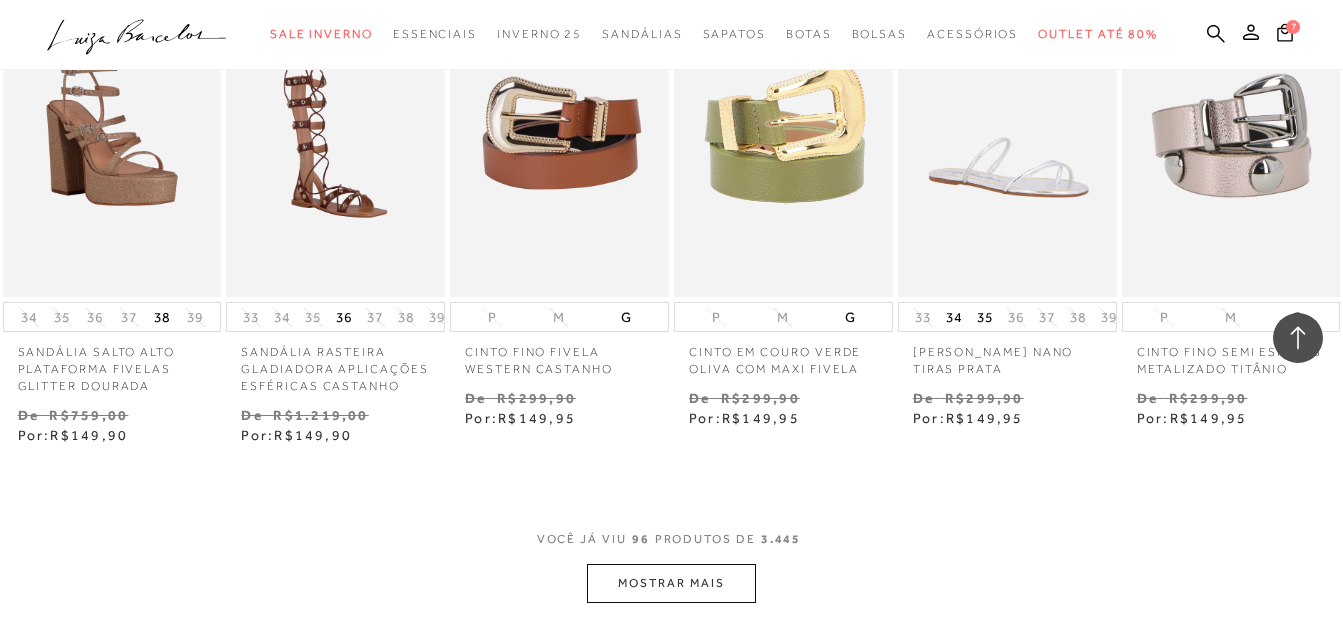 scroll, scrollTop: 7800, scrollLeft: 0, axis: vertical 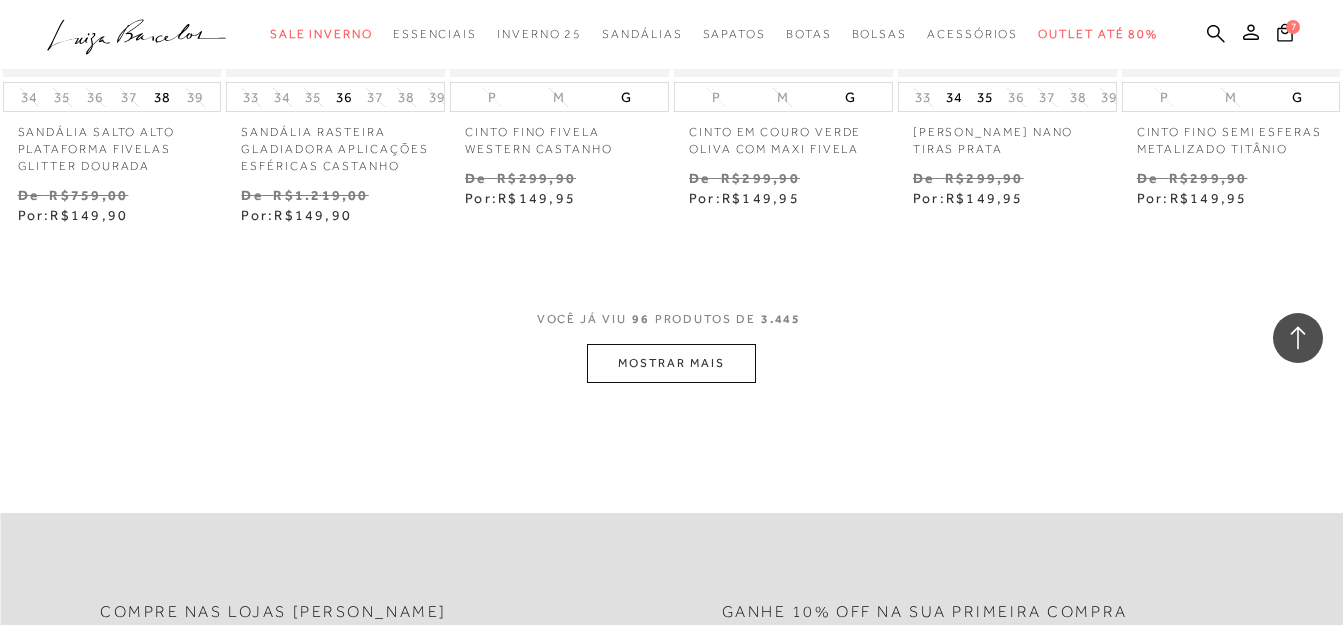 click on "MOSTRAR MAIS" at bounding box center (671, 363) 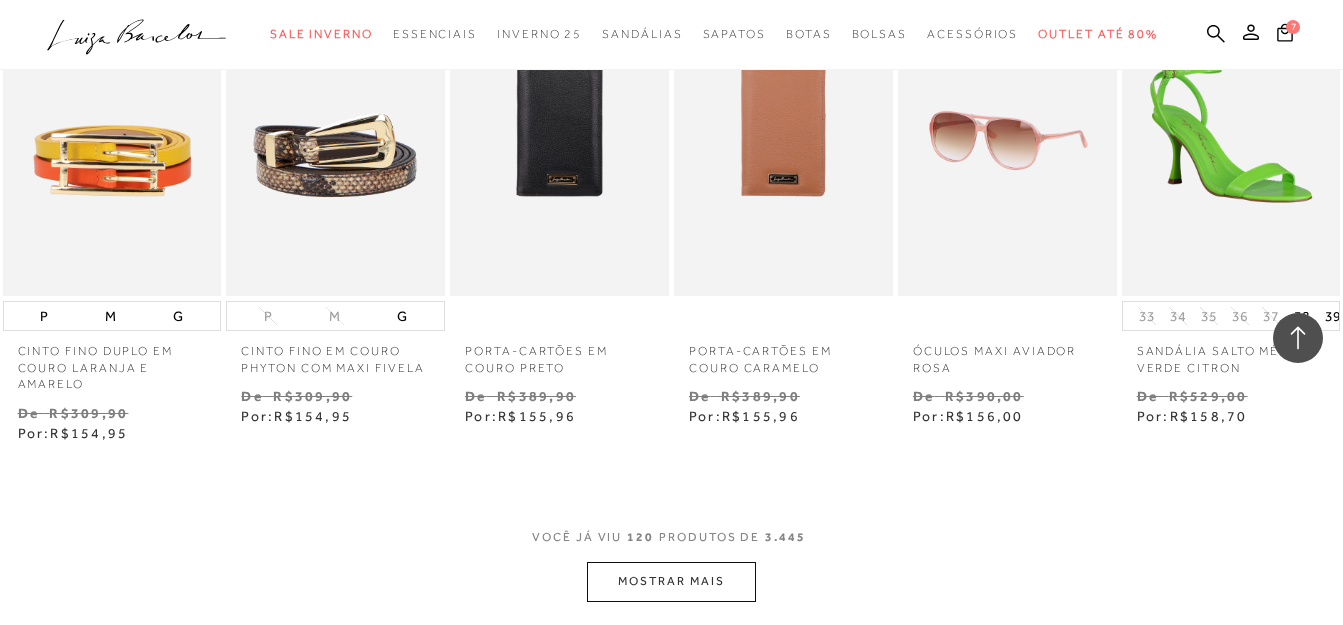 scroll, scrollTop: 9700, scrollLeft: 0, axis: vertical 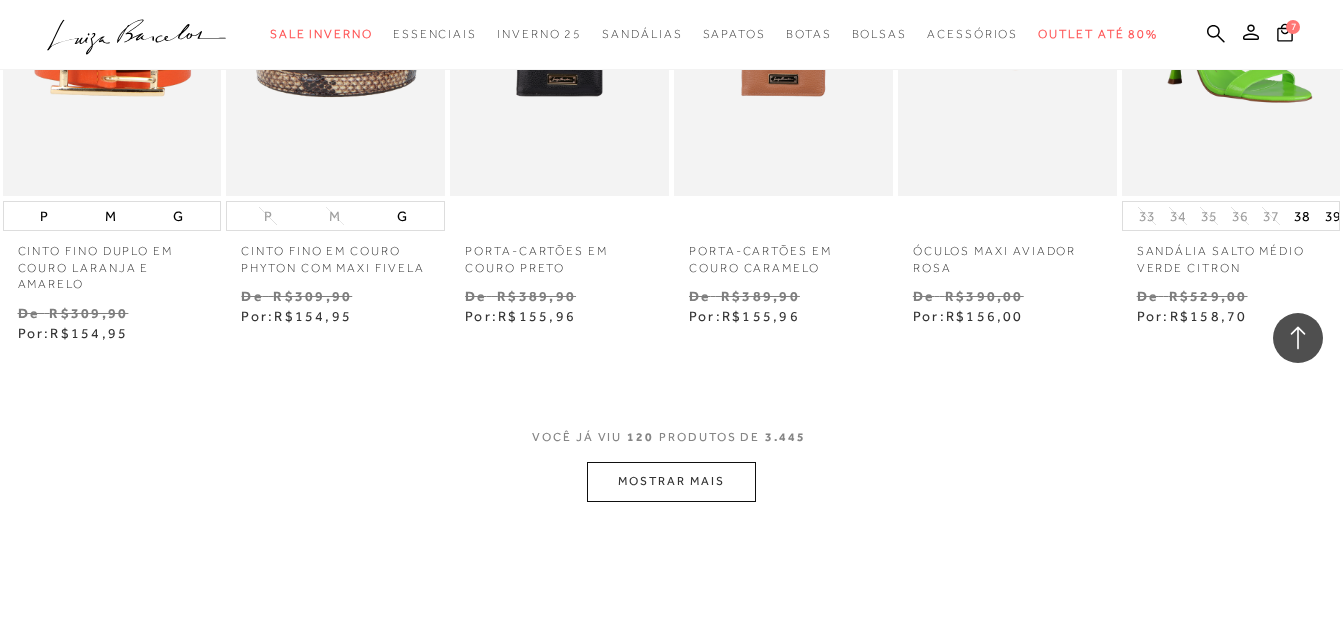 click on "MOSTRAR MAIS" at bounding box center (671, 481) 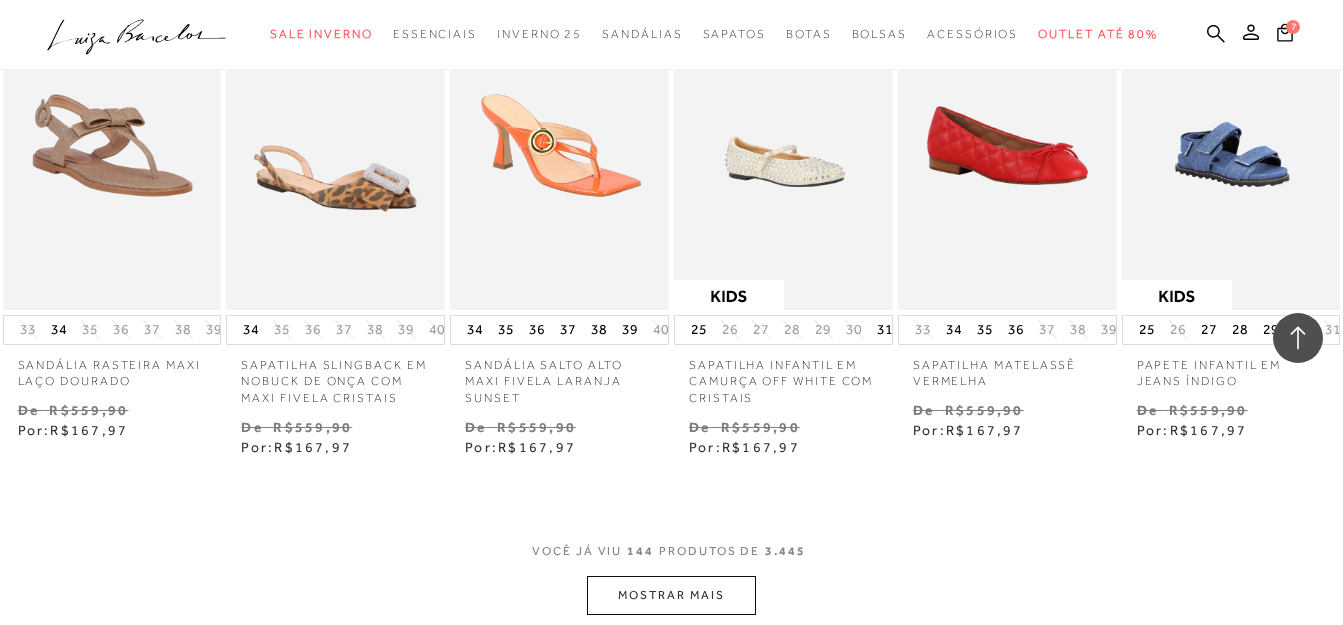 scroll, scrollTop: 11600, scrollLeft: 0, axis: vertical 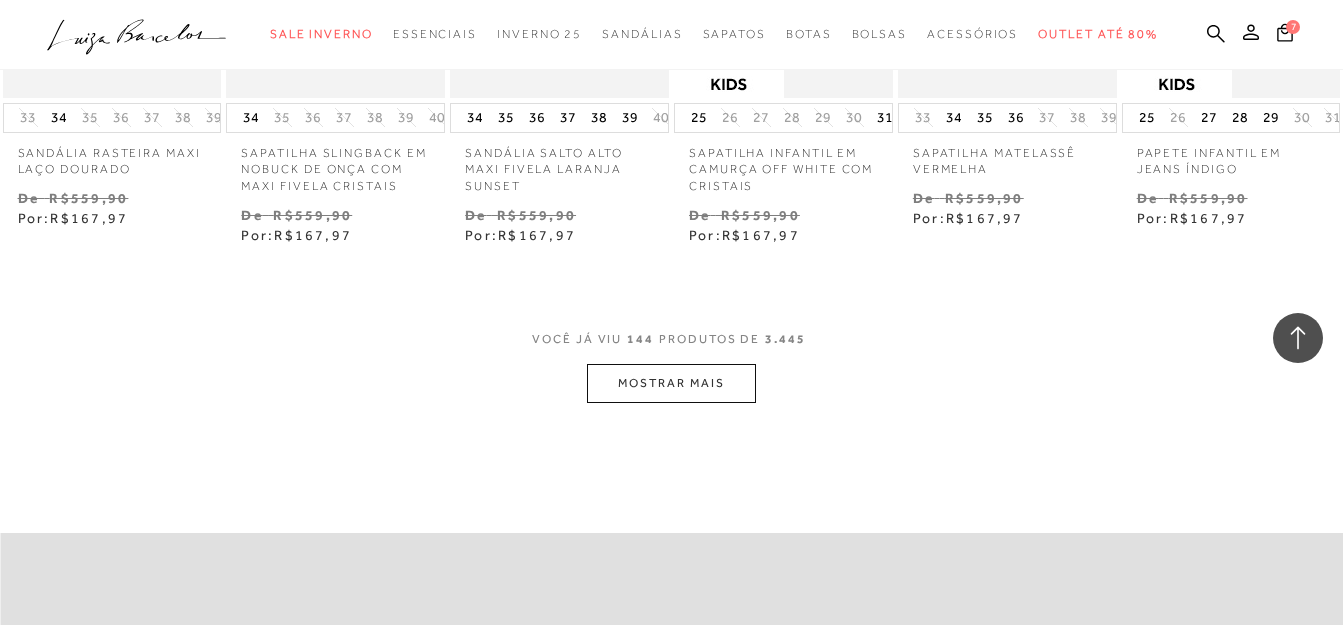 click on "MOSTRAR MAIS" at bounding box center [671, 383] 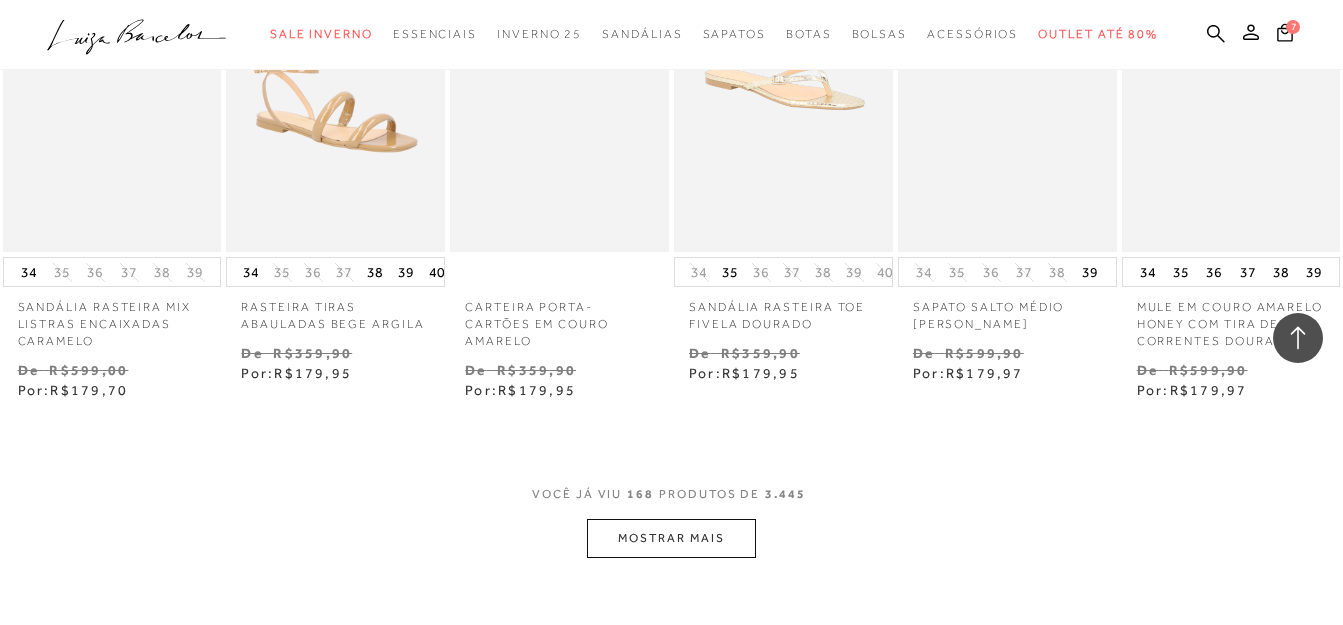 scroll, scrollTop: 13900, scrollLeft: 0, axis: vertical 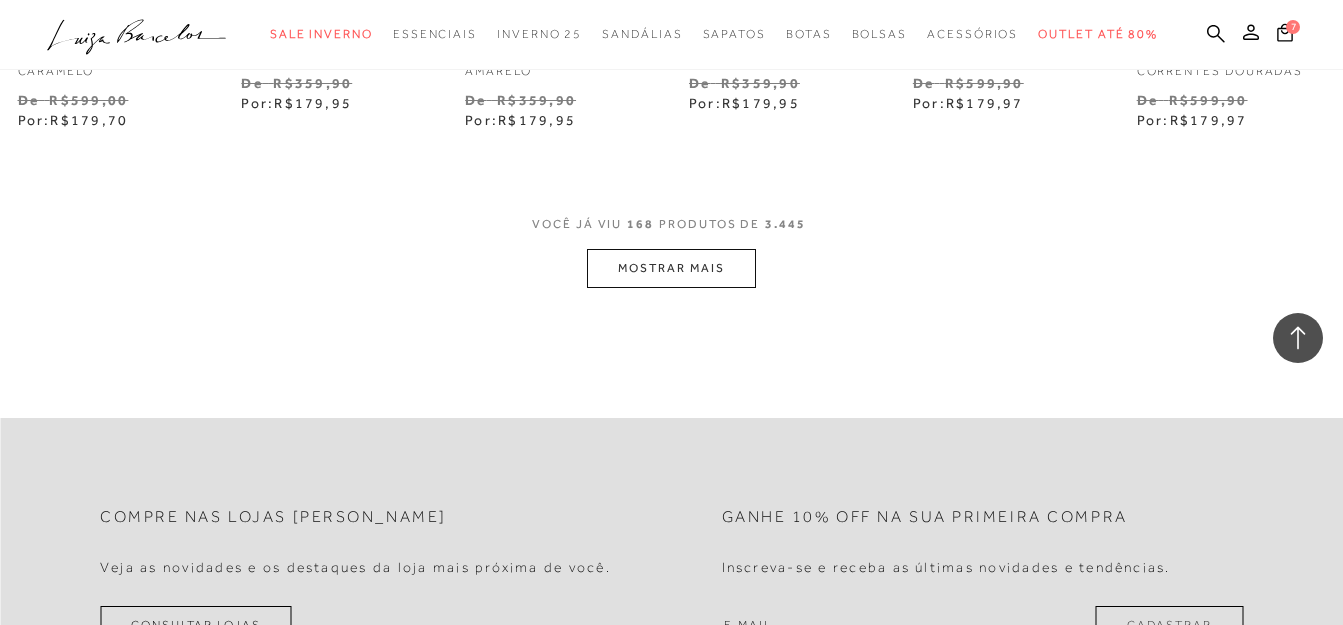 click on "MOSTRAR MAIS" at bounding box center (671, 268) 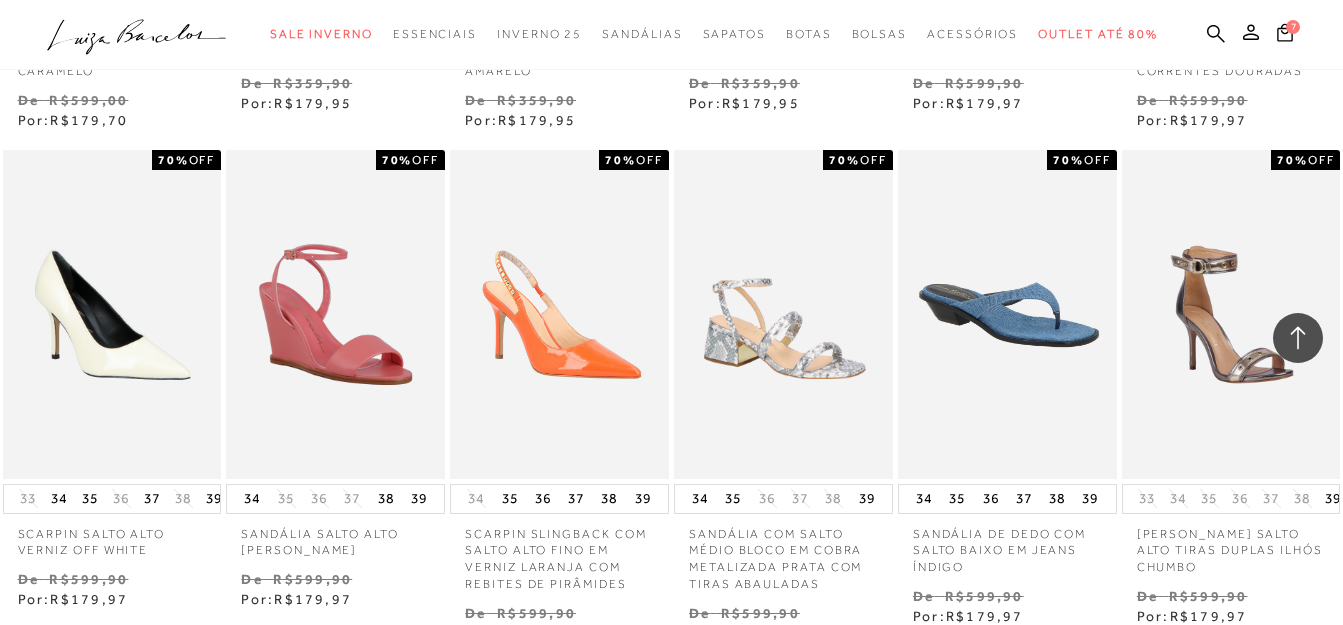 scroll, scrollTop: 13927, scrollLeft: 0, axis: vertical 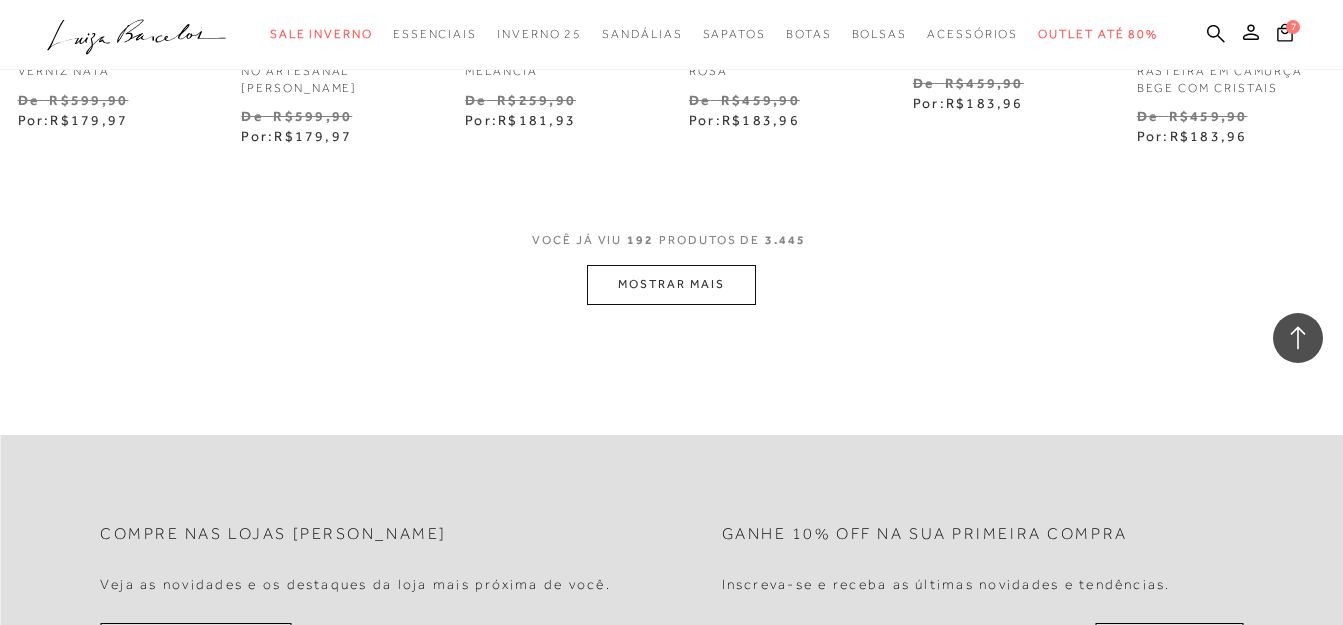 click on "MOSTRAR MAIS" at bounding box center [671, 284] 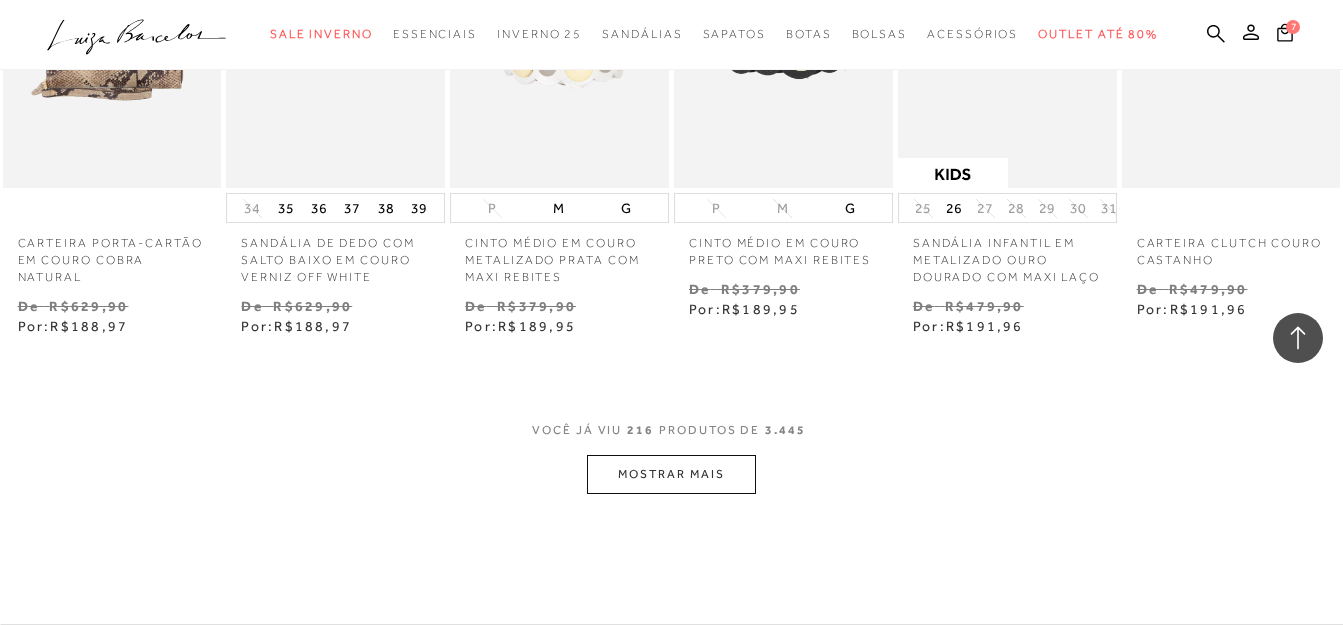 scroll, scrollTop: 17602, scrollLeft: 0, axis: vertical 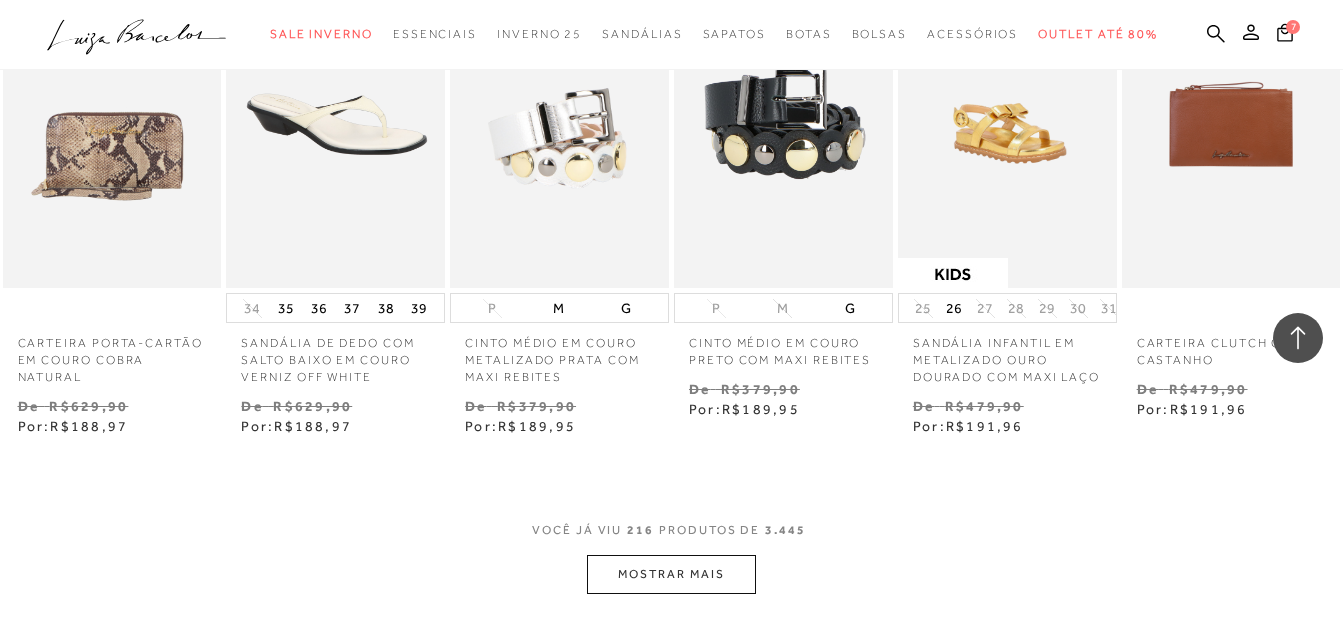 click on "MOSTRAR MAIS" at bounding box center [671, 574] 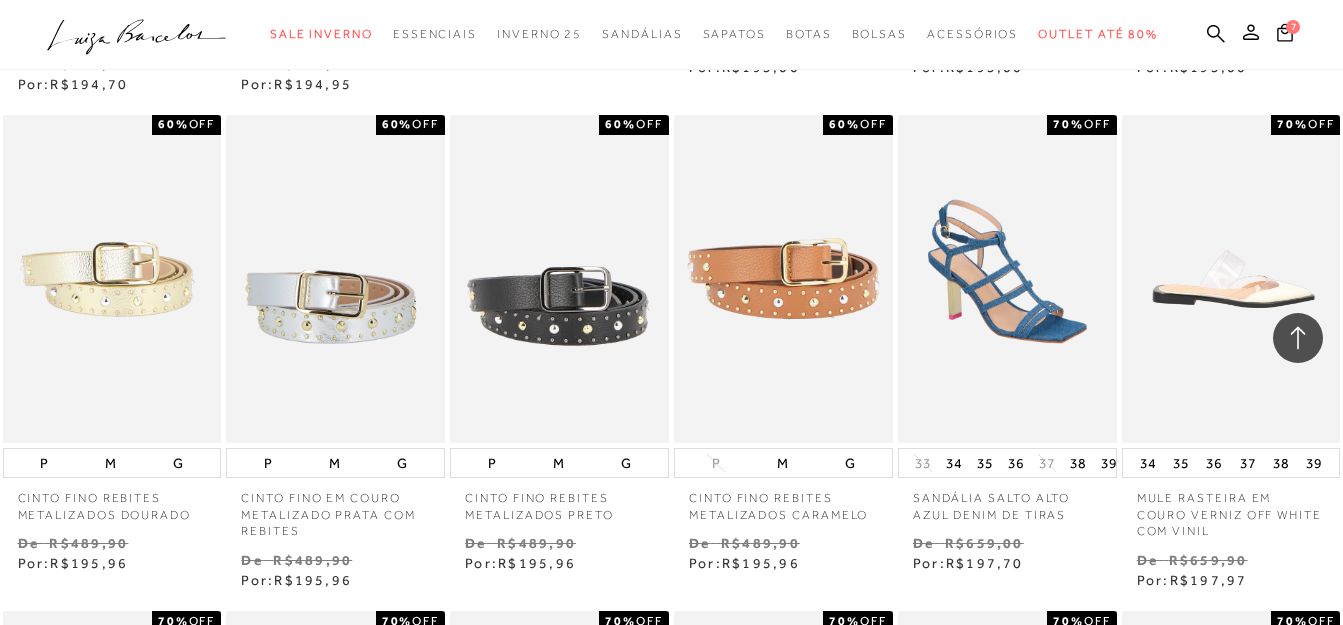 scroll, scrollTop: 18102, scrollLeft: 0, axis: vertical 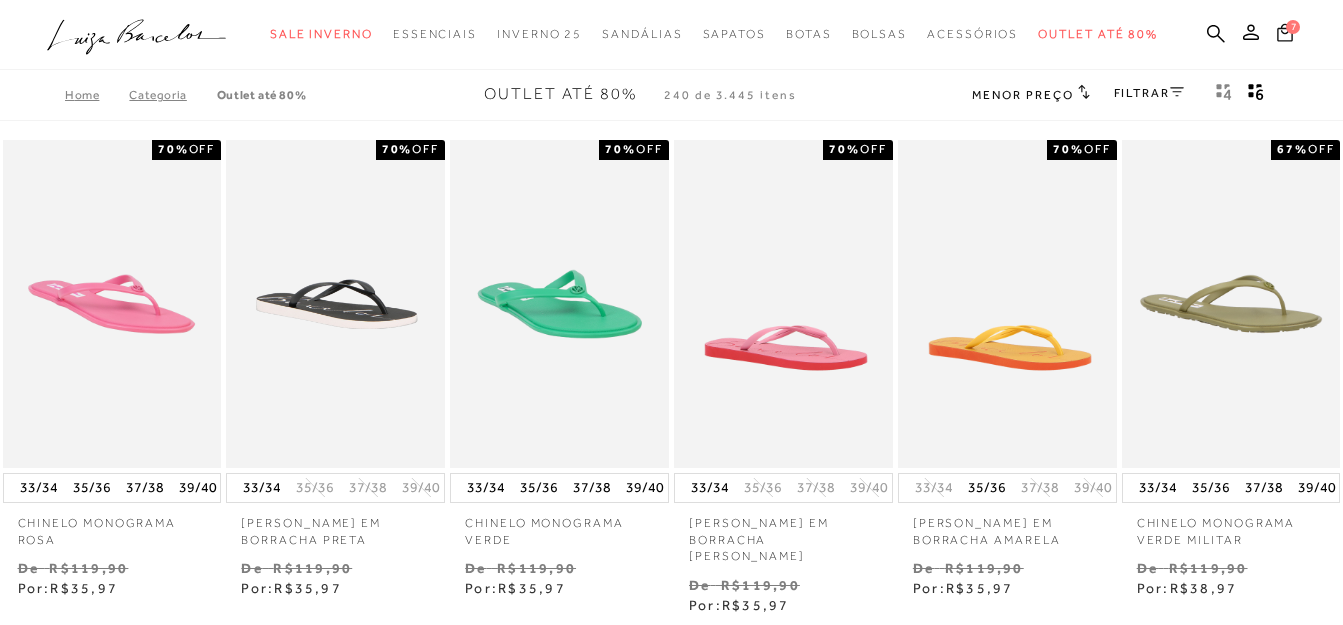 click 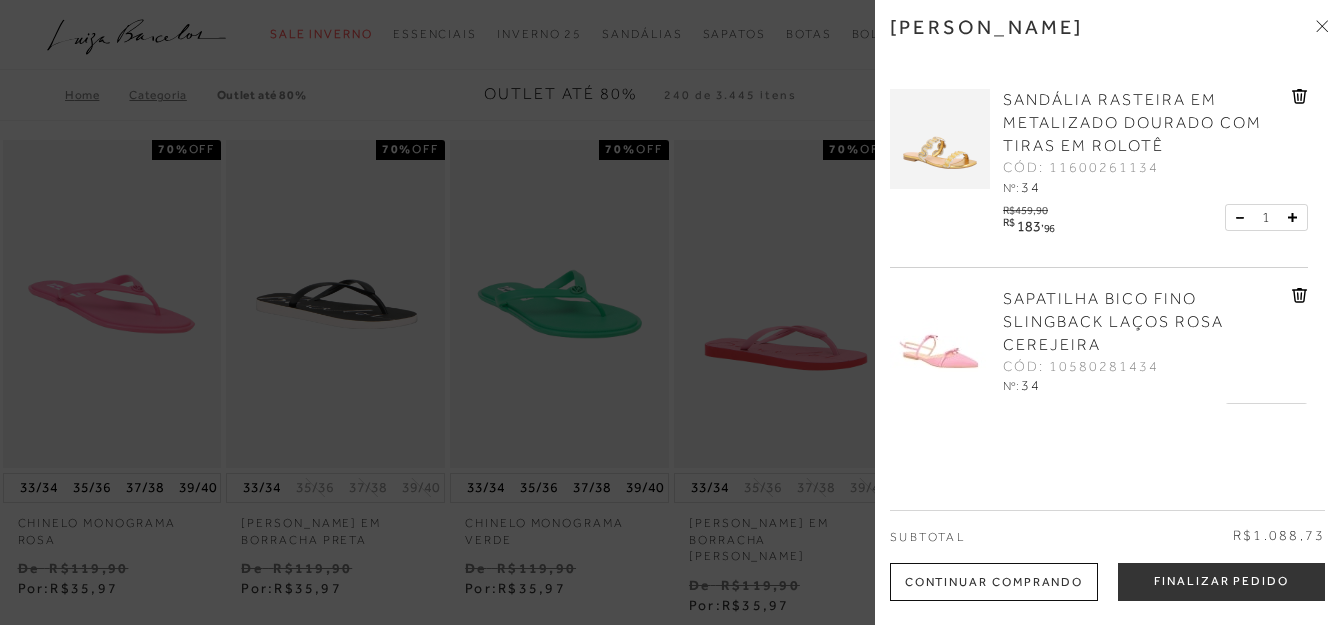 click 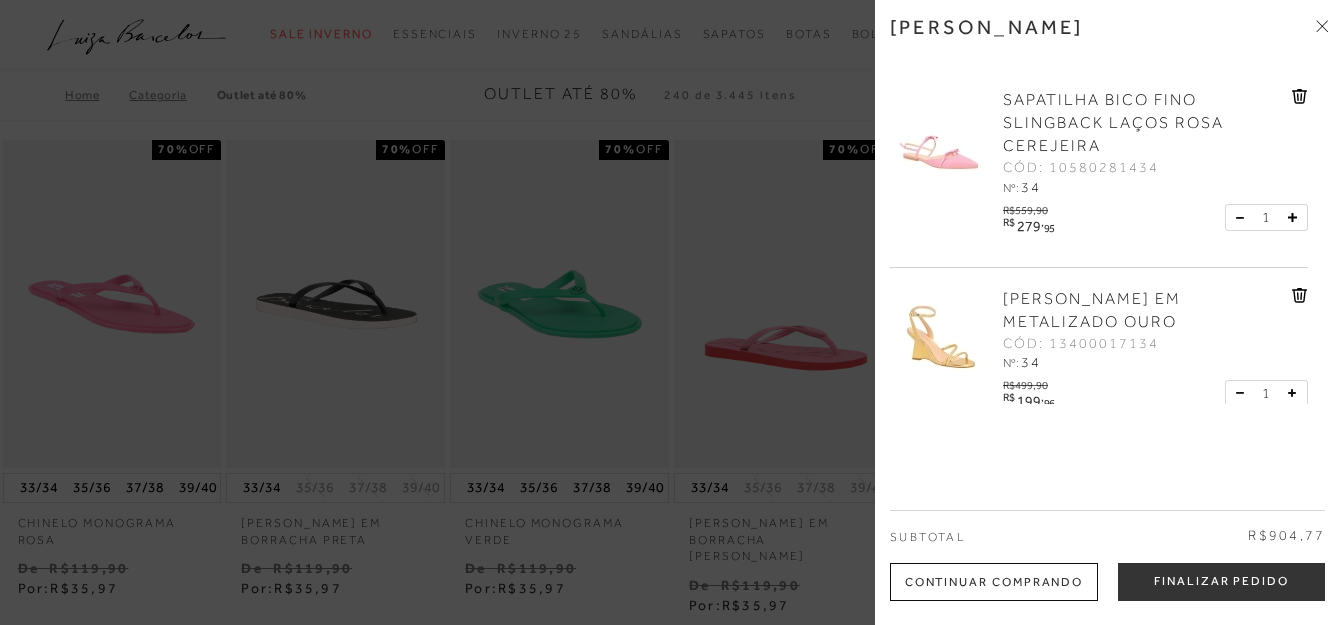 click 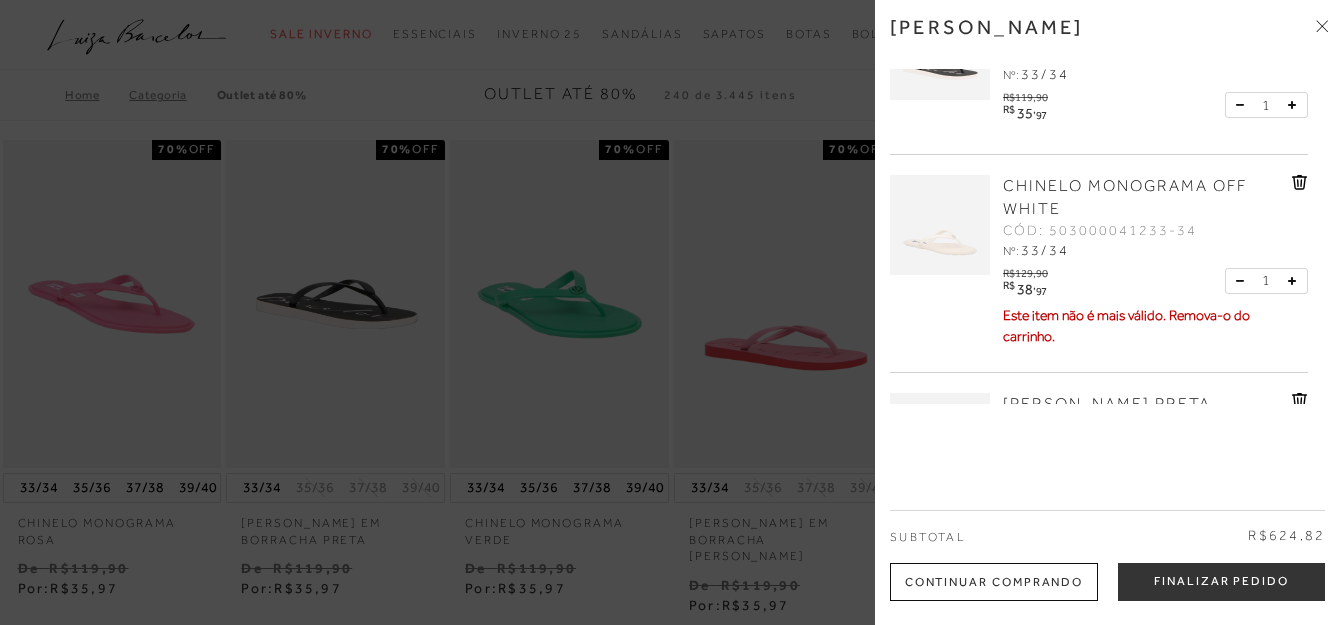scroll, scrollTop: 300, scrollLeft: 0, axis: vertical 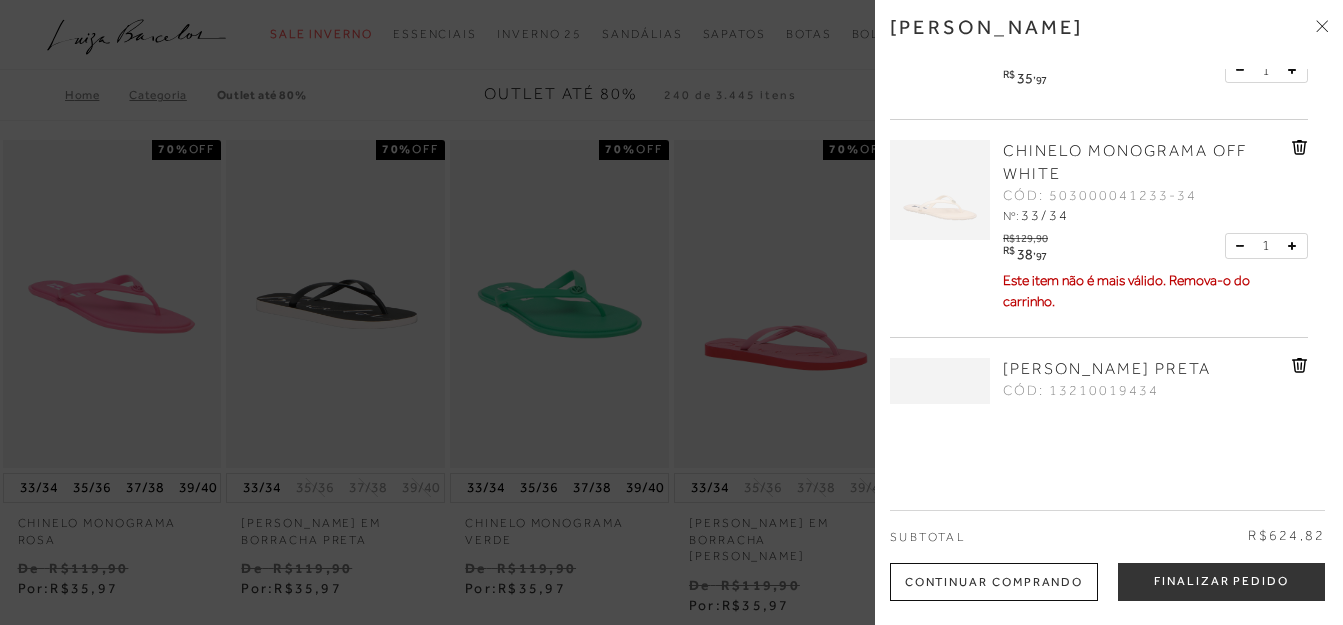click on "CHINELO MONOGRAMA OFF WHITE" at bounding box center [1125, 162] 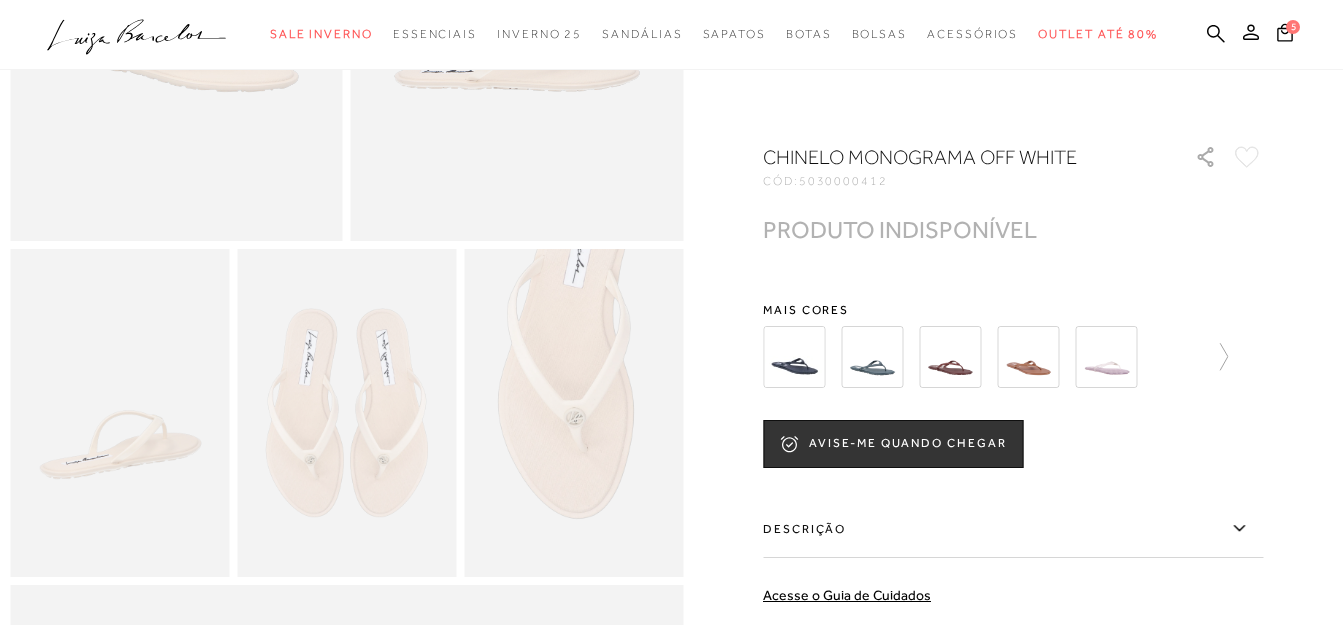 scroll, scrollTop: 0, scrollLeft: 0, axis: both 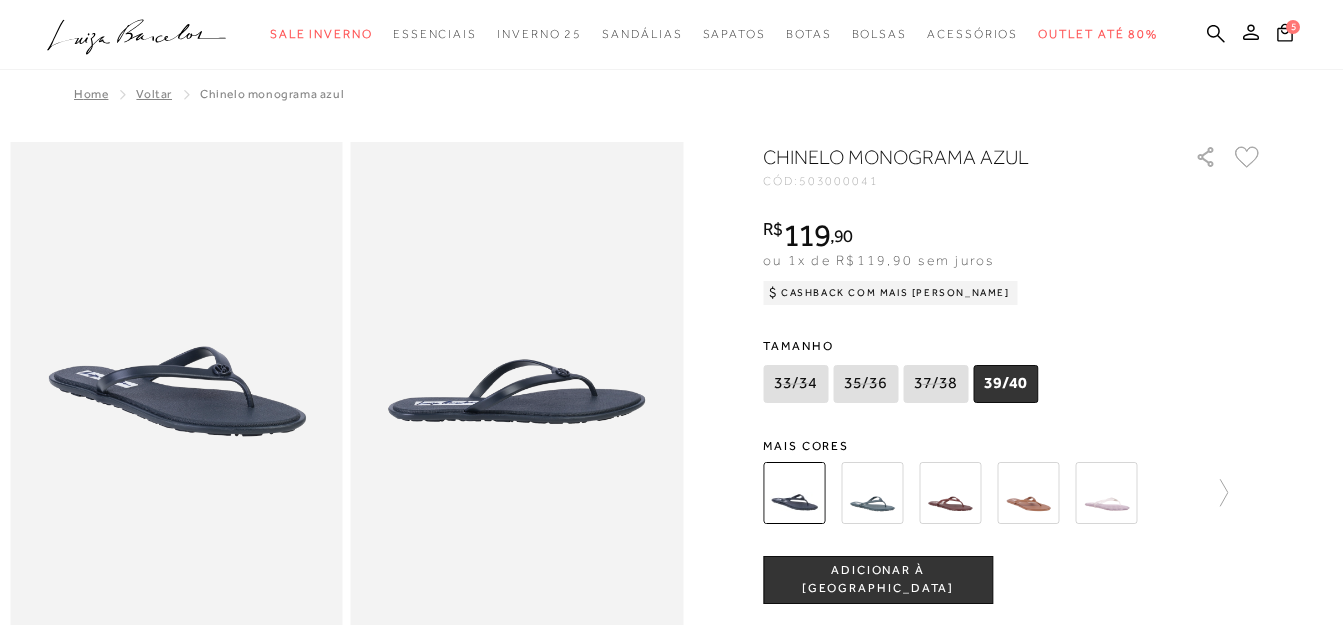 click at bounding box center [872, 493] 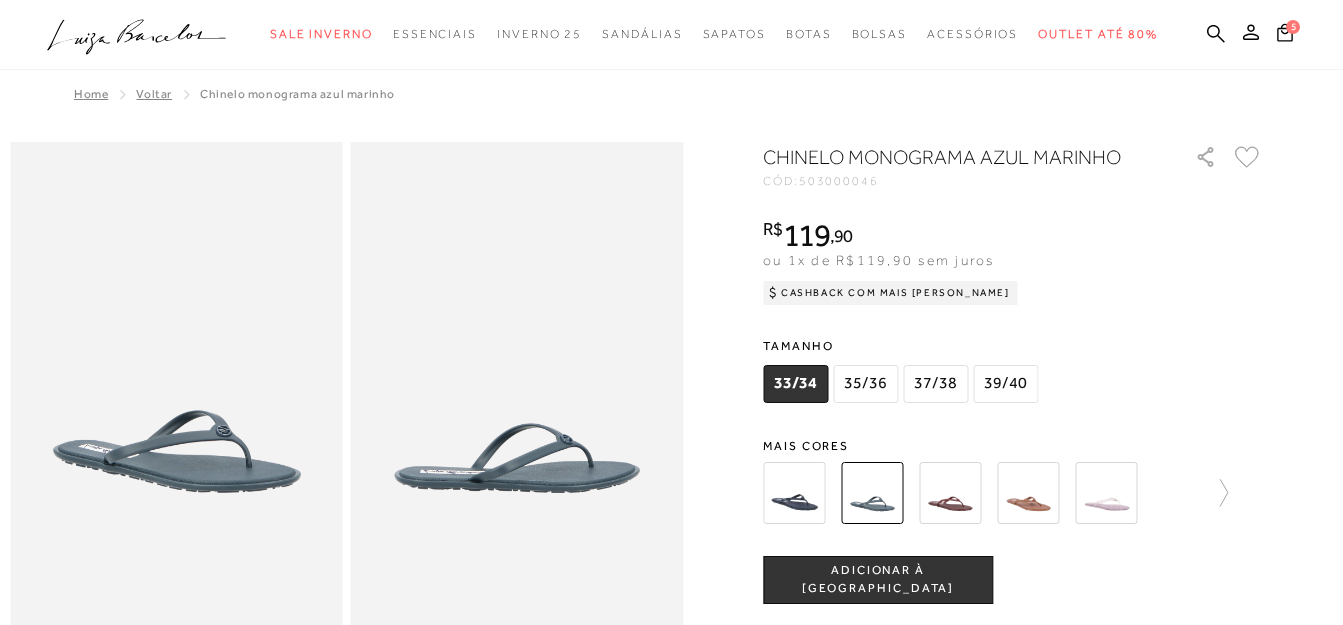 scroll, scrollTop: 0, scrollLeft: 0, axis: both 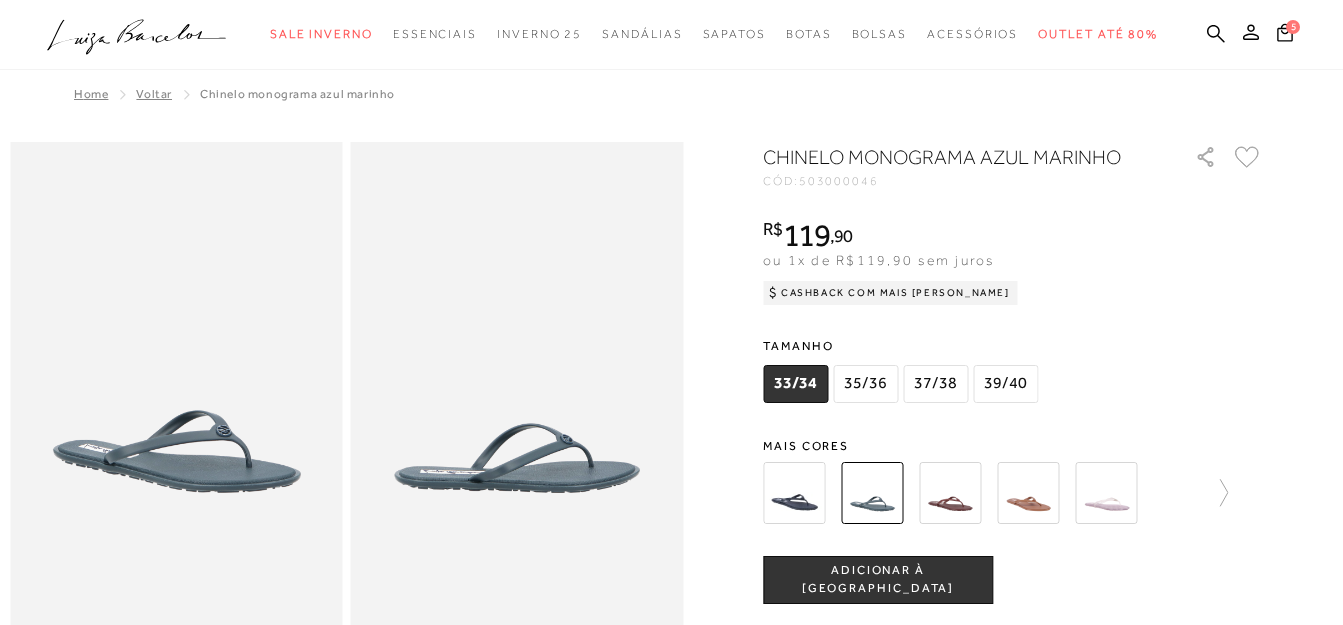 click at bounding box center (950, 493) 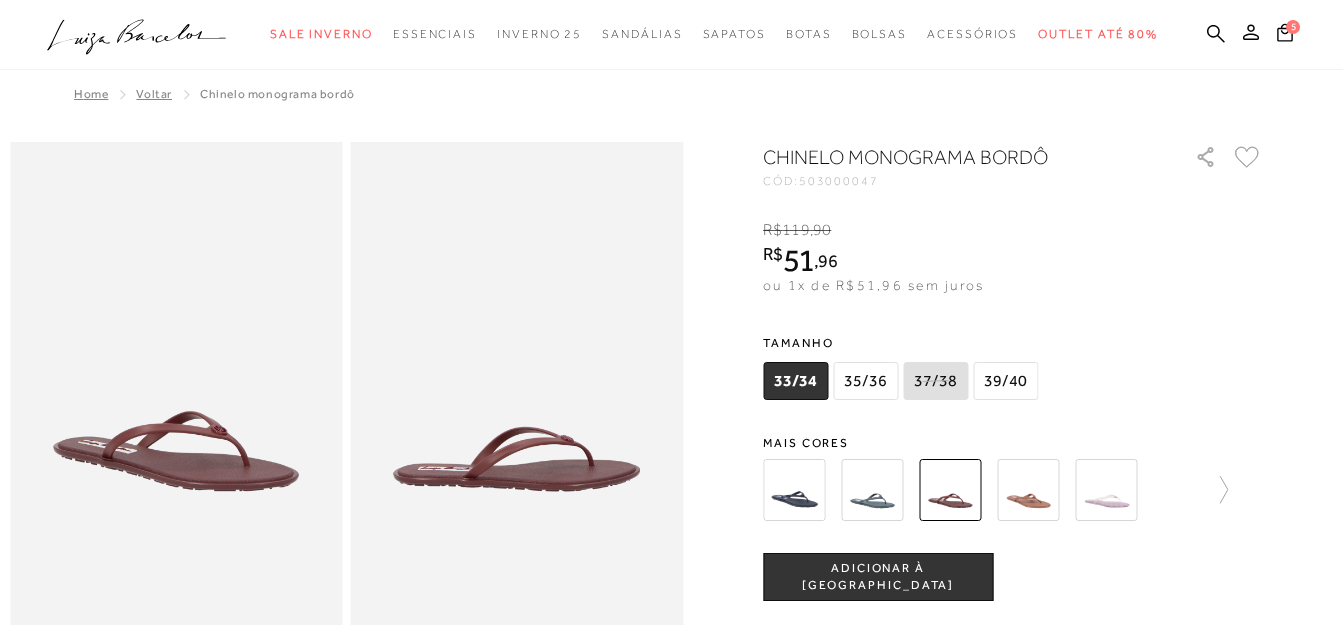 scroll, scrollTop: 0, scrollLeft: 0, axis: both 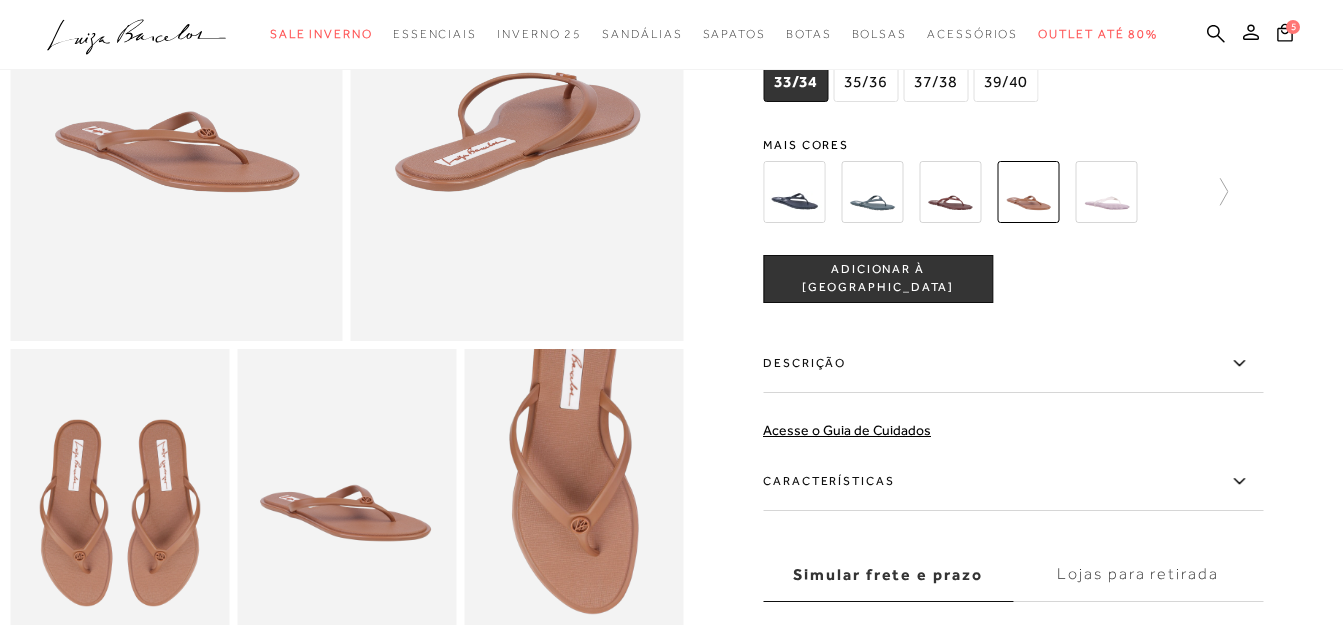 click at bounding box center (1106, 192) 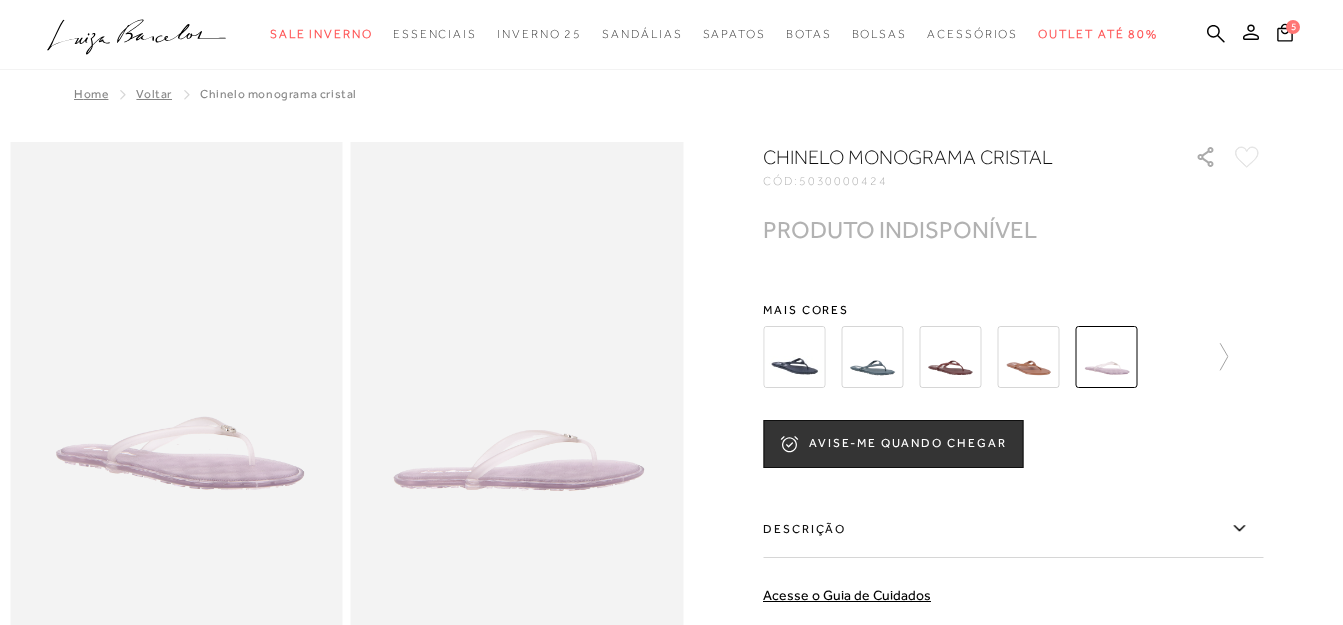 scroll, scrollTop: 0, scrollLeft: 0, axis: both 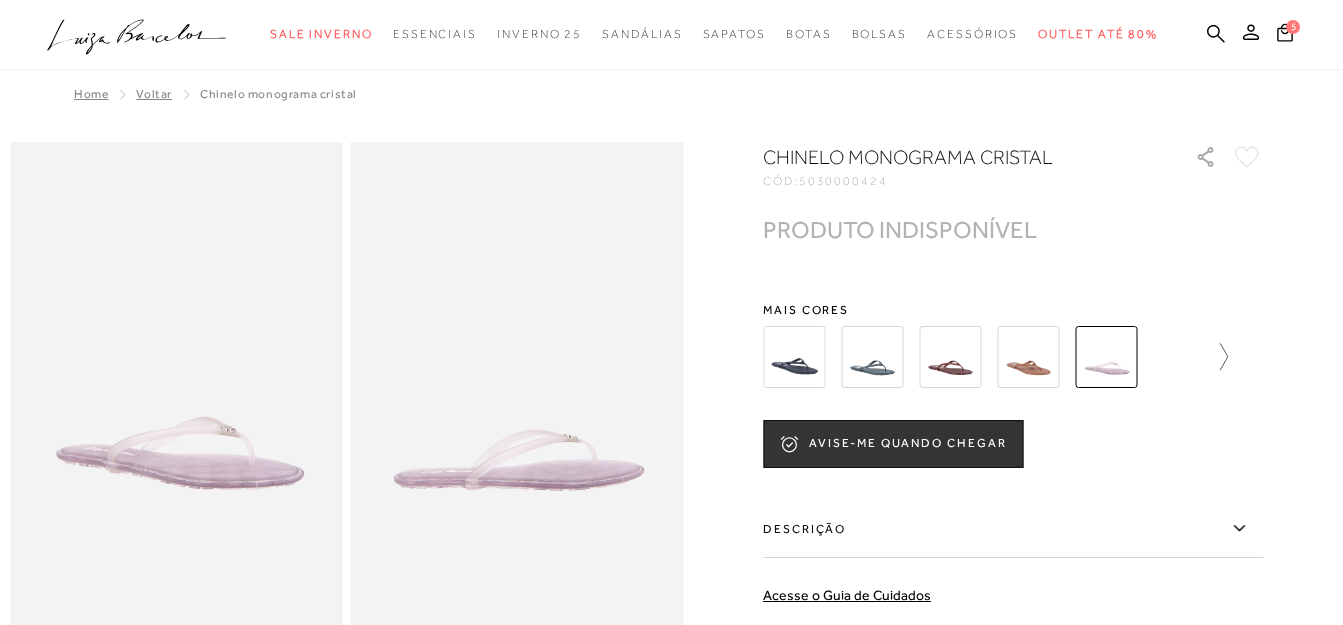 click 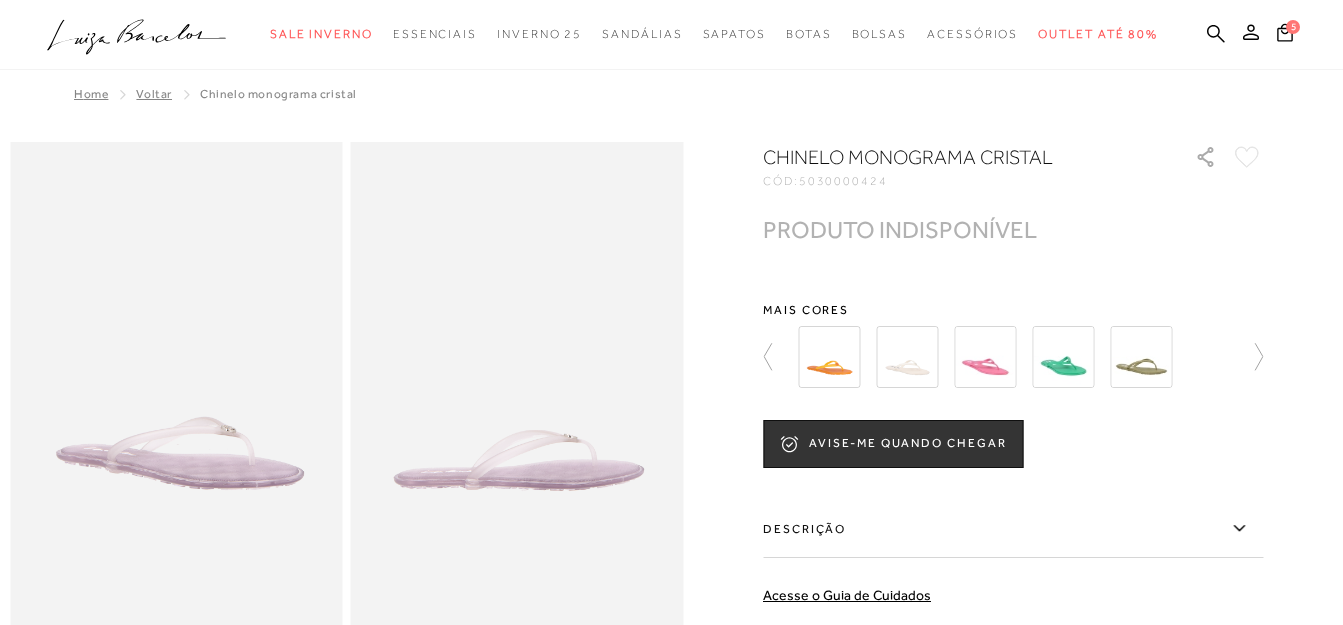 click at bounding box center [829, 357] 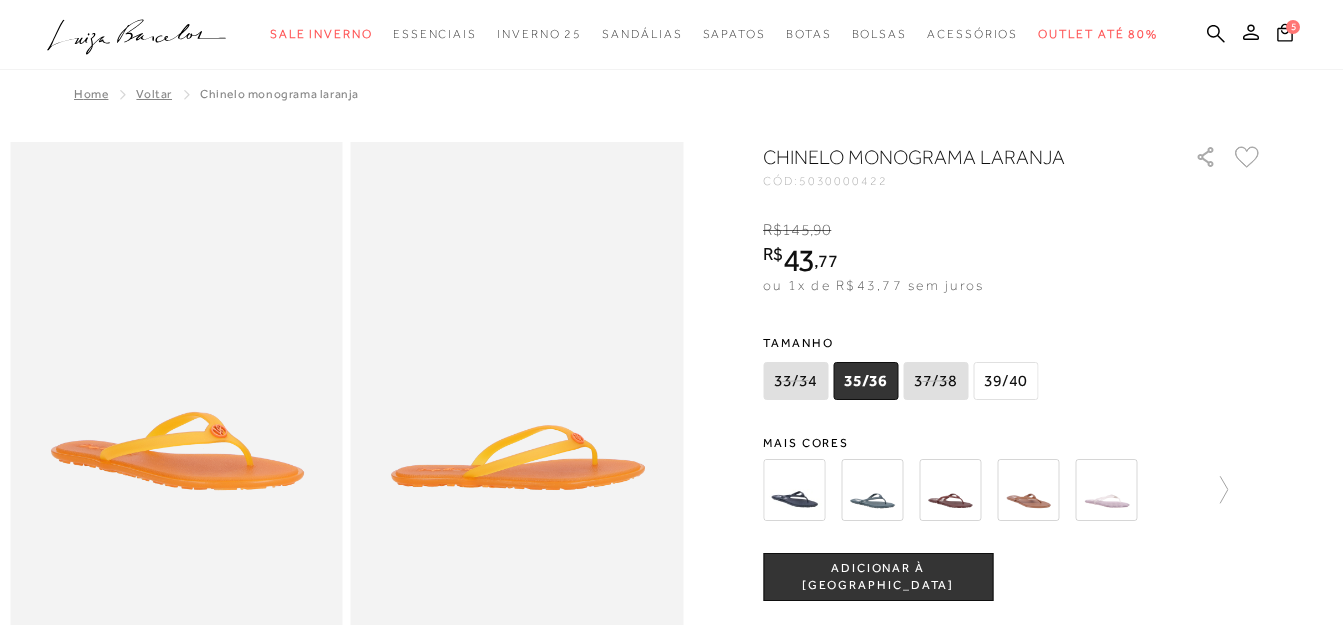 scroll, scrollTop: 0, scrollLeft: 0, axis: both 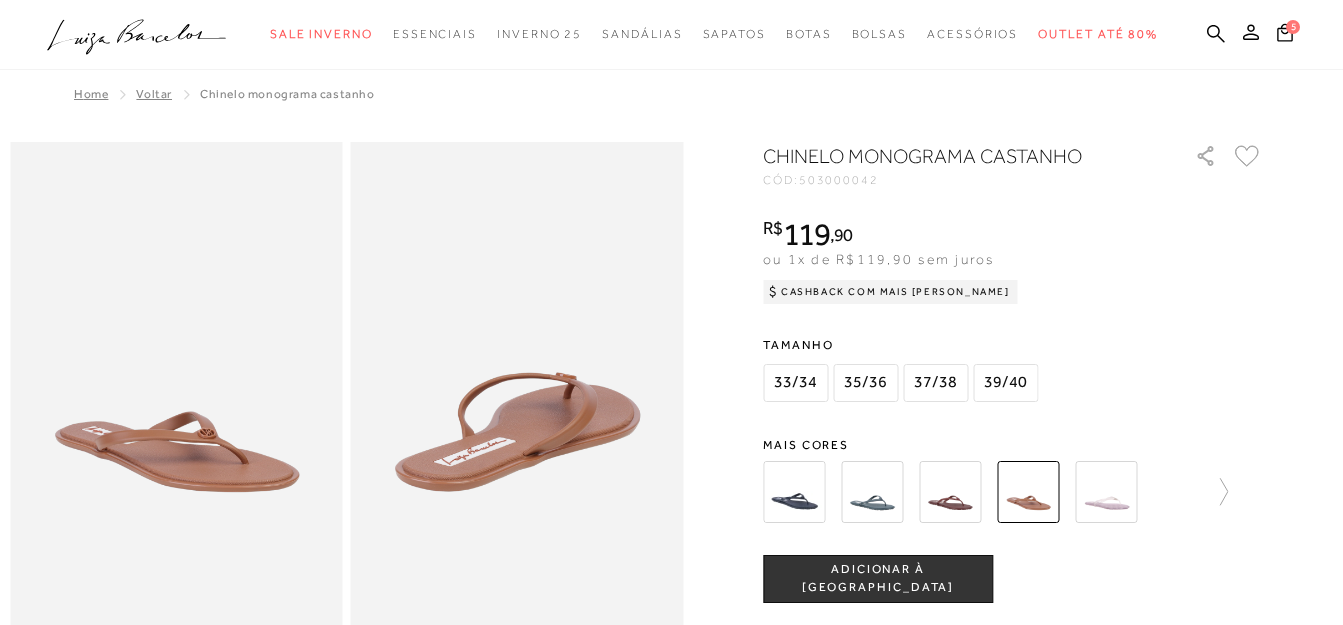 click on "CHINELO MONOGRAMA CASTANHO
CÓD:
503000042
×
É necessário selecionar um tamanho para adicionar o produto como favorito.
R$ 119 , 90
ou 1x de R$119,90 sem juros
Cashback com Mais Luiza
R$119,90" at bounding box center (1013, 573) 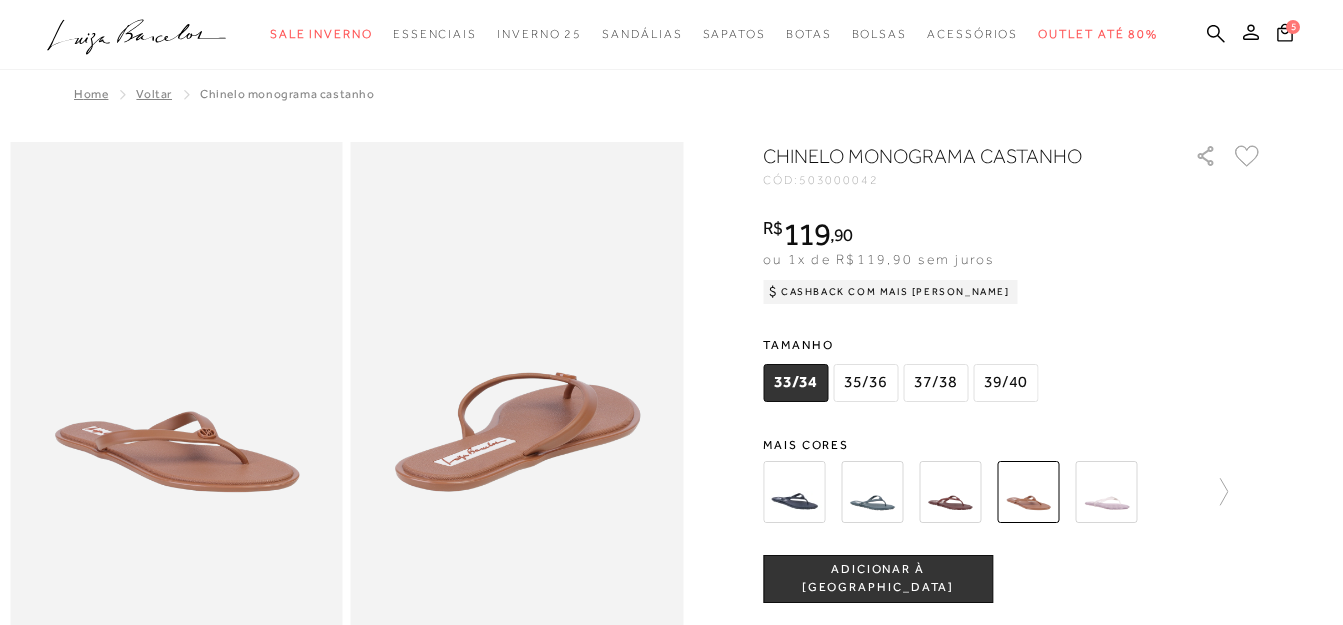 scroll, scrollTop: 0, scrollLeft: 0, axis: both 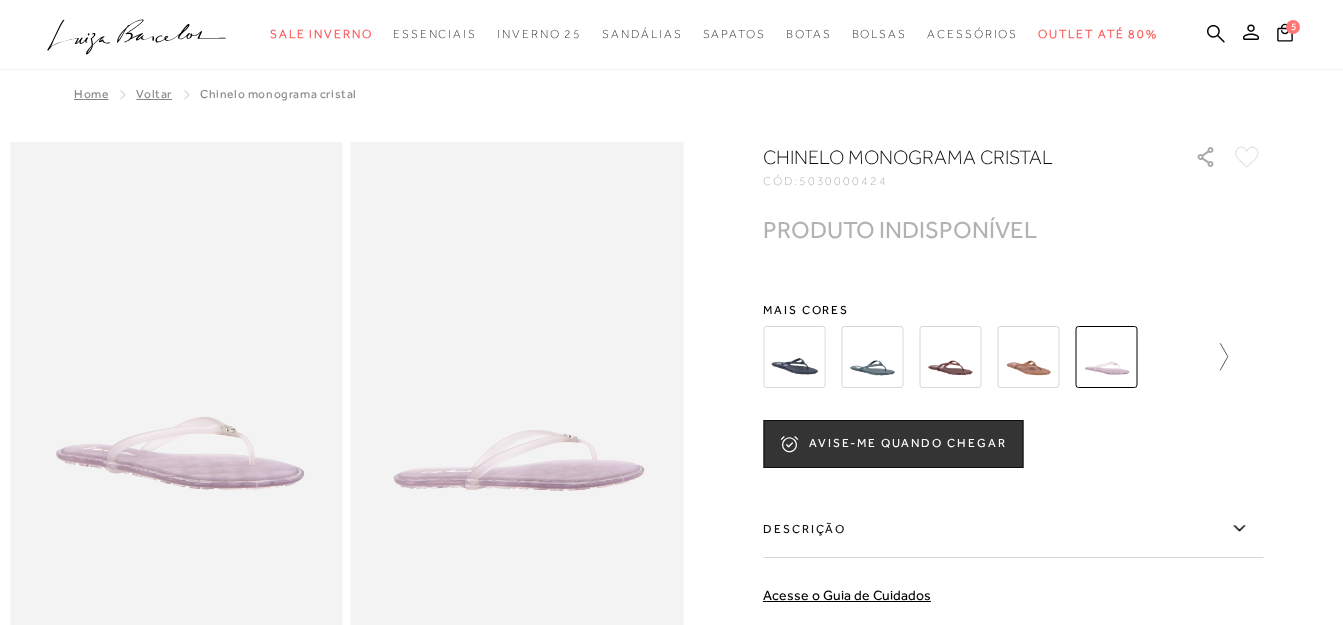 click 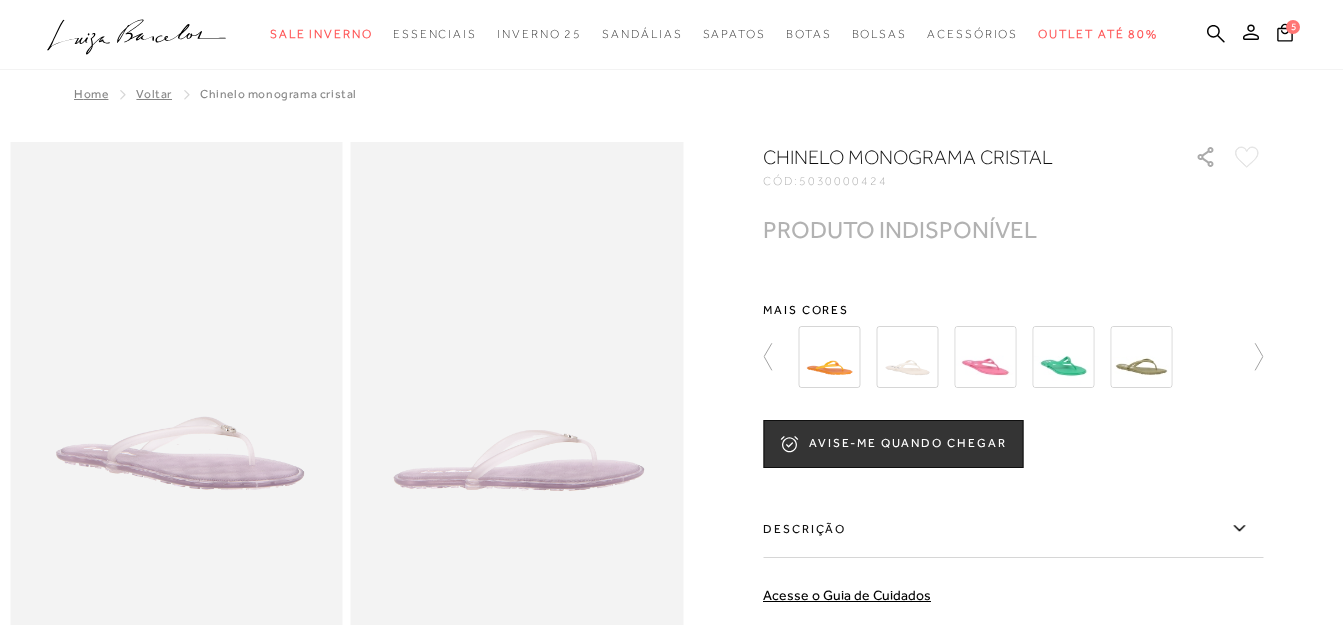 click at bounding box center [907, 357] 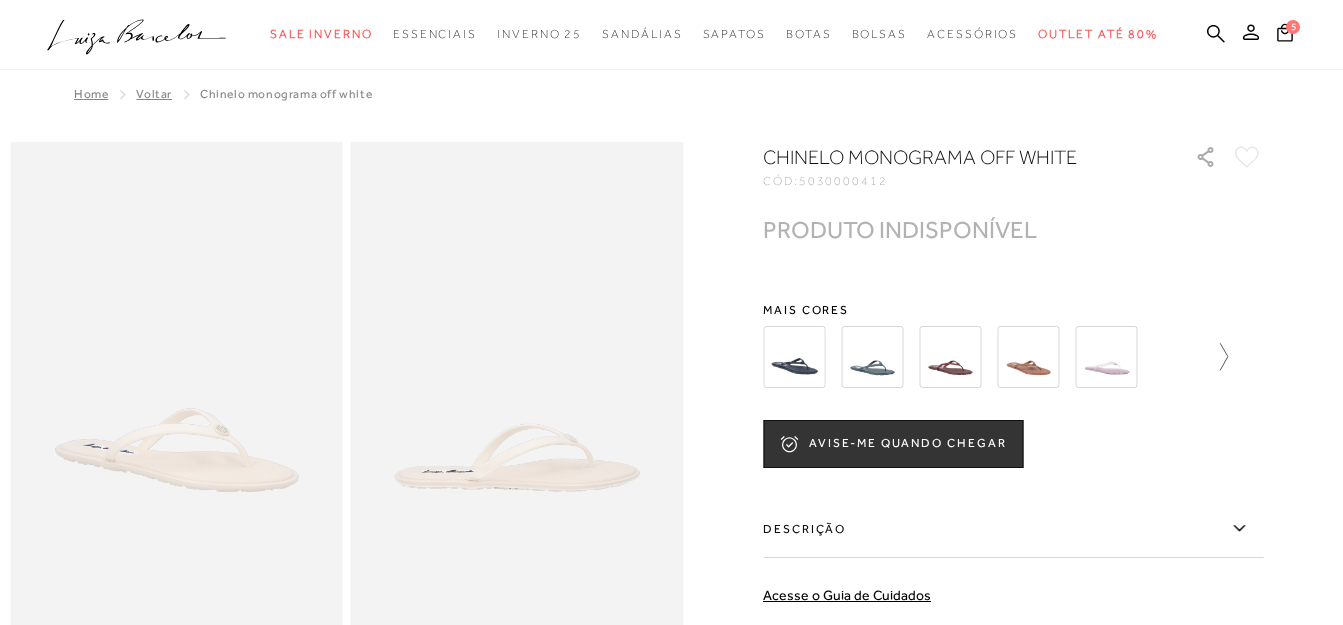 scroll, scrollTop: 0, scrollLeft: 0, axis: both 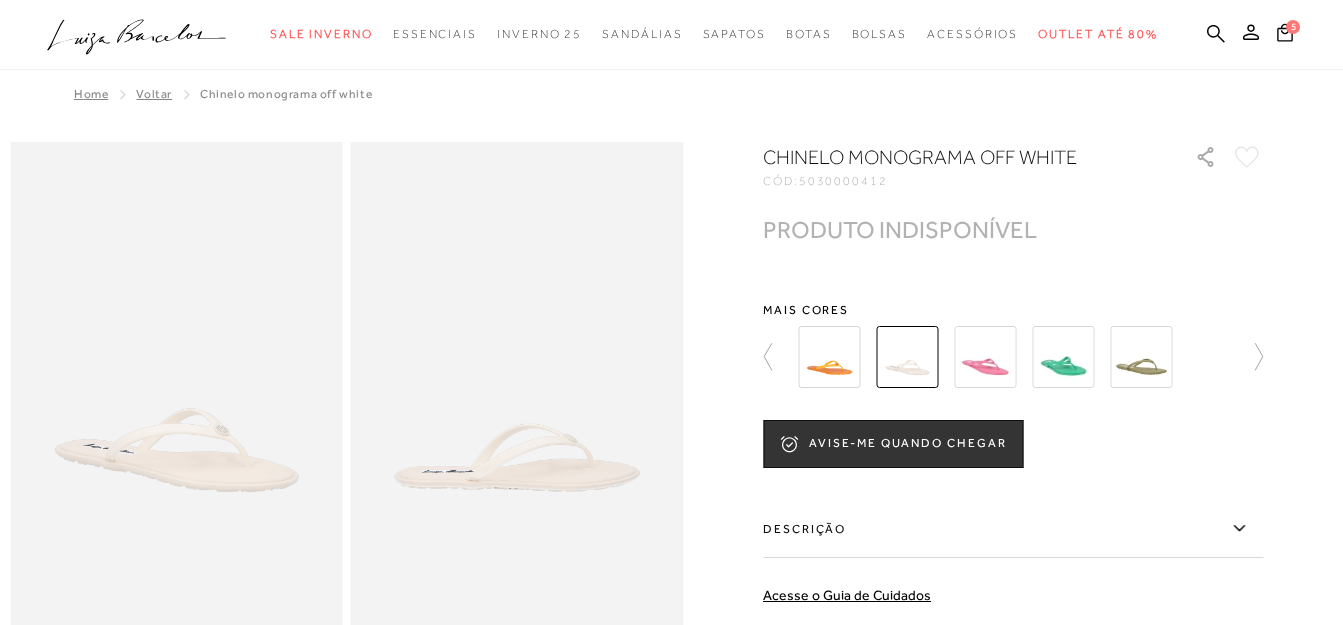 click at bounding box center [1063, 357] 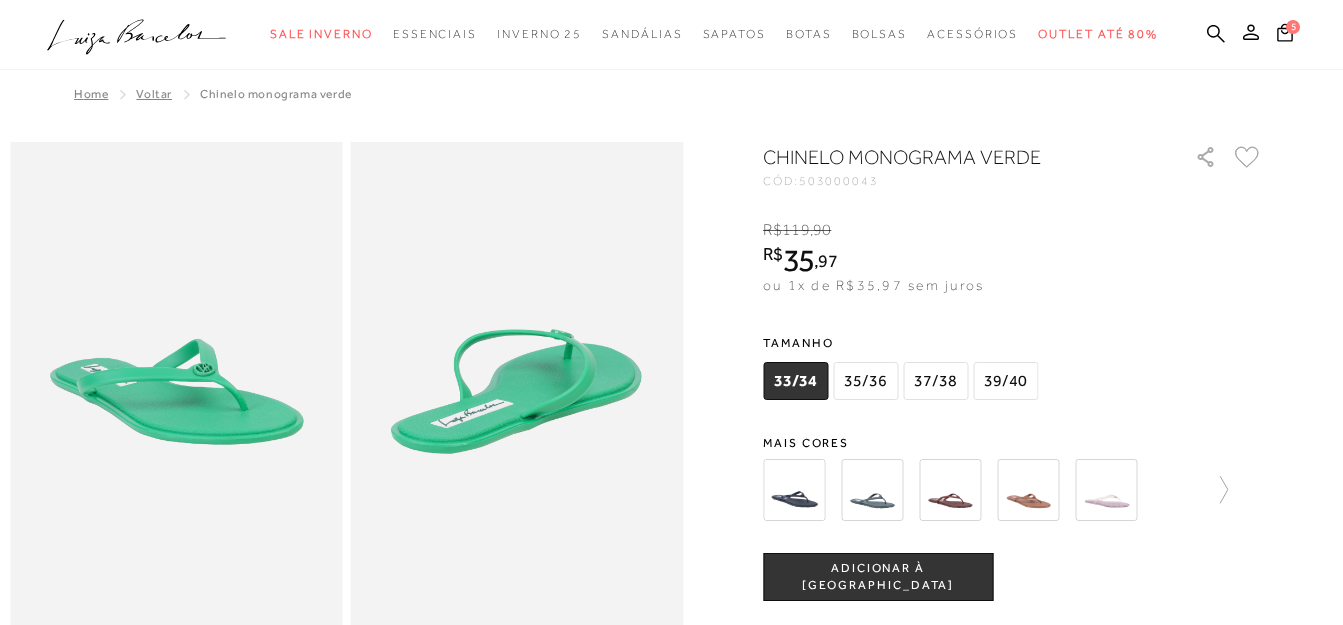 scroll, scrollTop: 0, scrollLeft: 0, axis: both 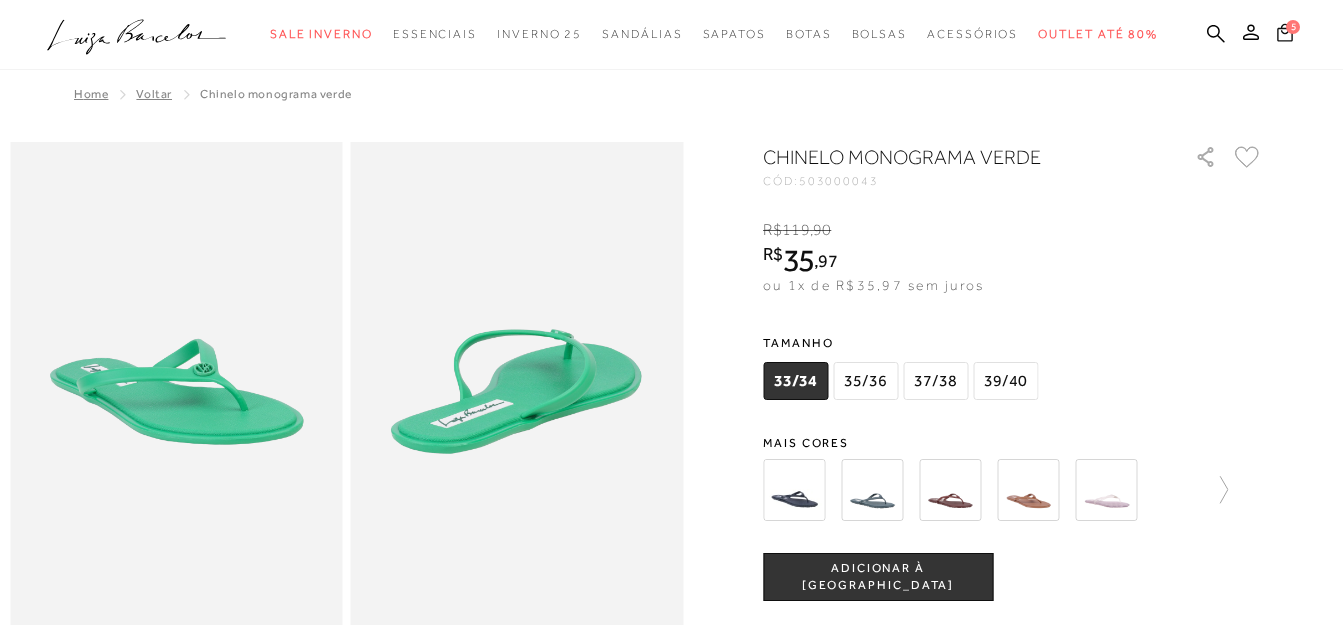 click on "5" at bounding box center (1293, 27) 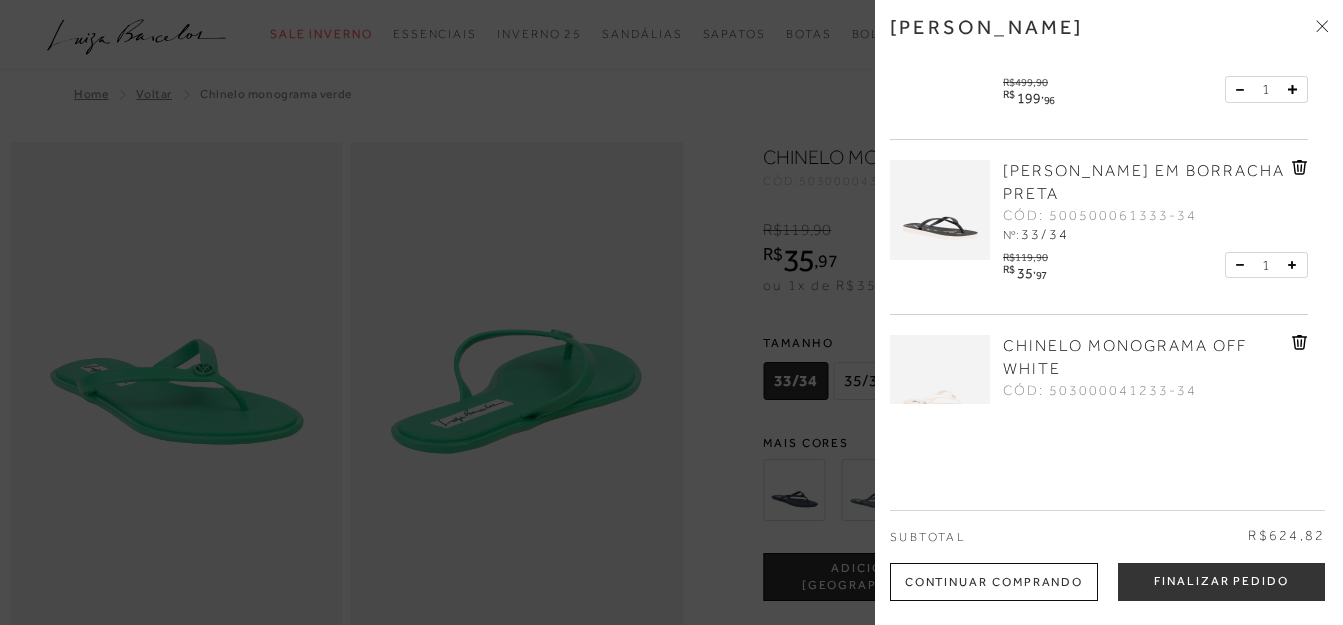 scroll, scrollTop: 300, scrollLeft: 0, axis: vertical 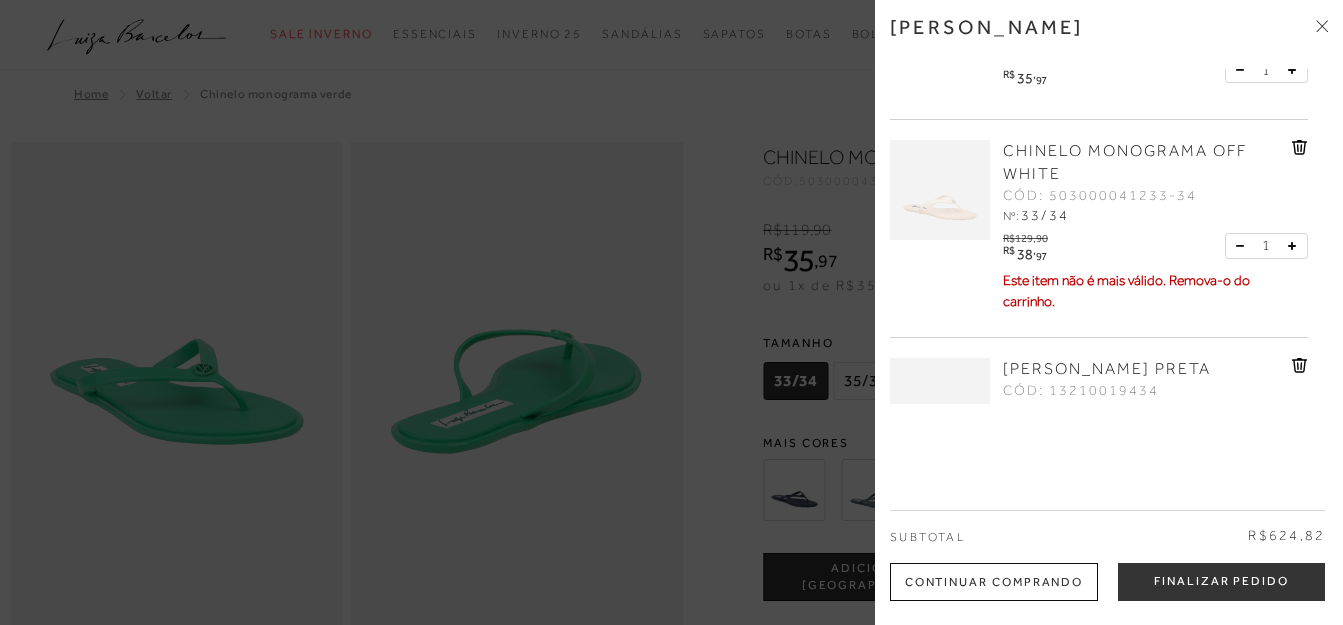 click 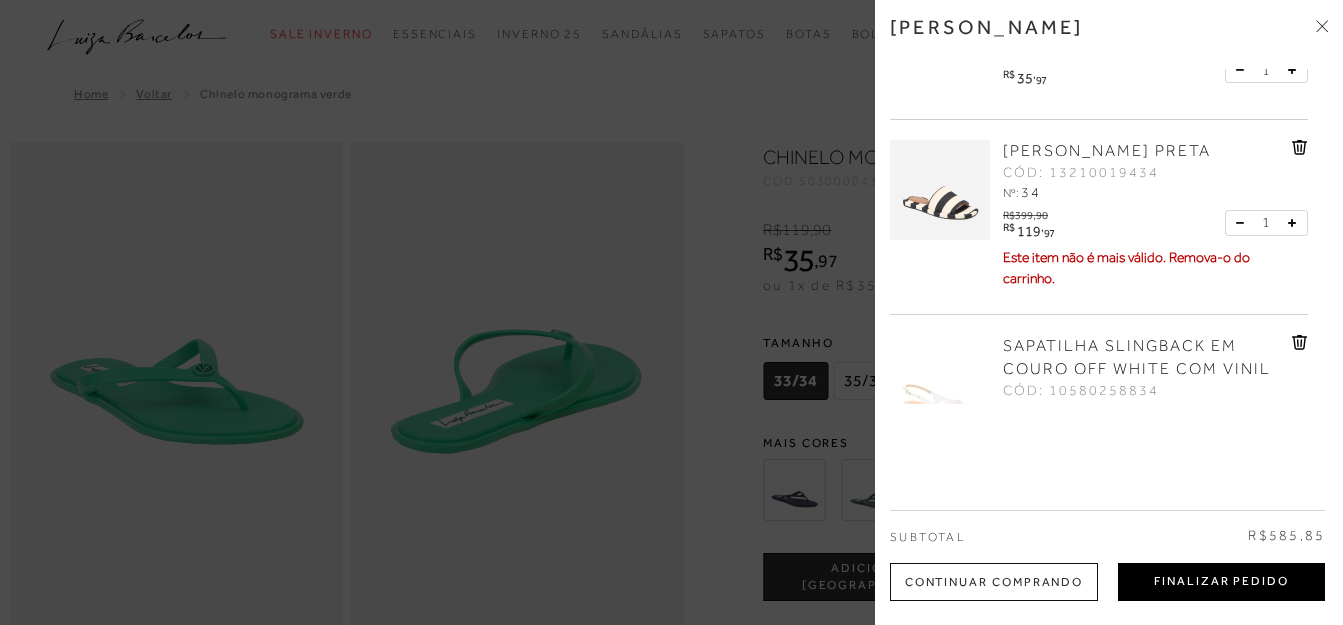 click on "Finalizar Pedido" at bounding box center [1221, 582] 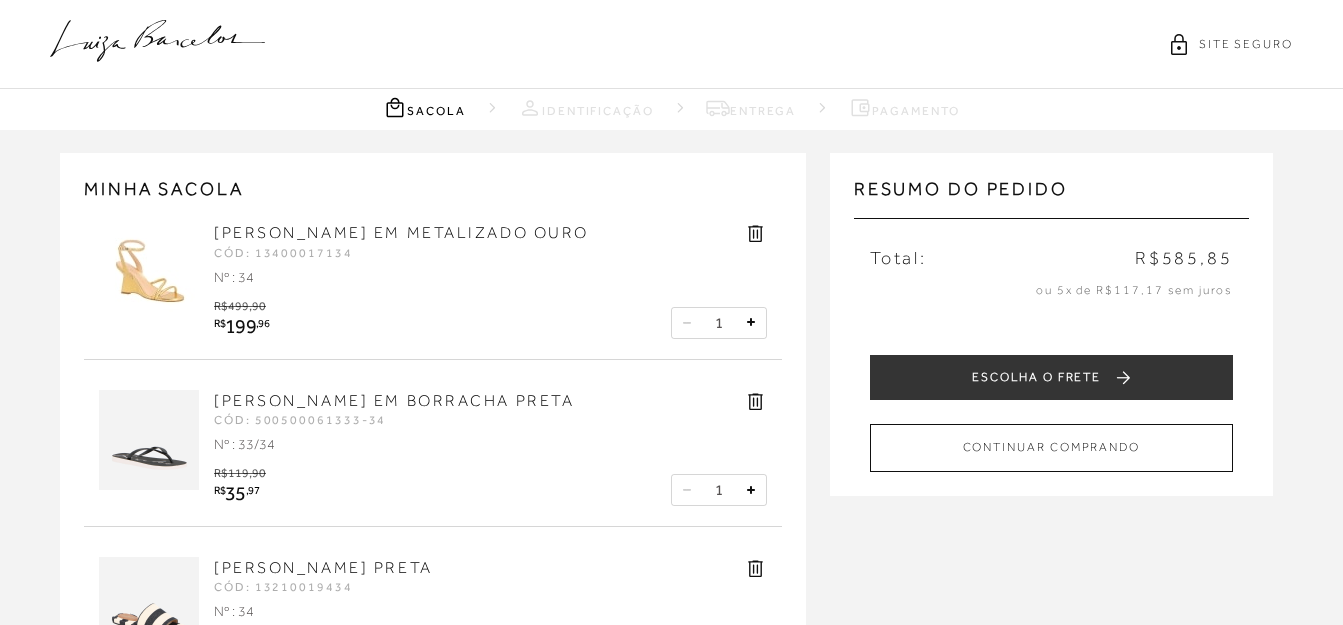 scroll, scrollTop: 300, scrollLeft: 0, axis: vertical 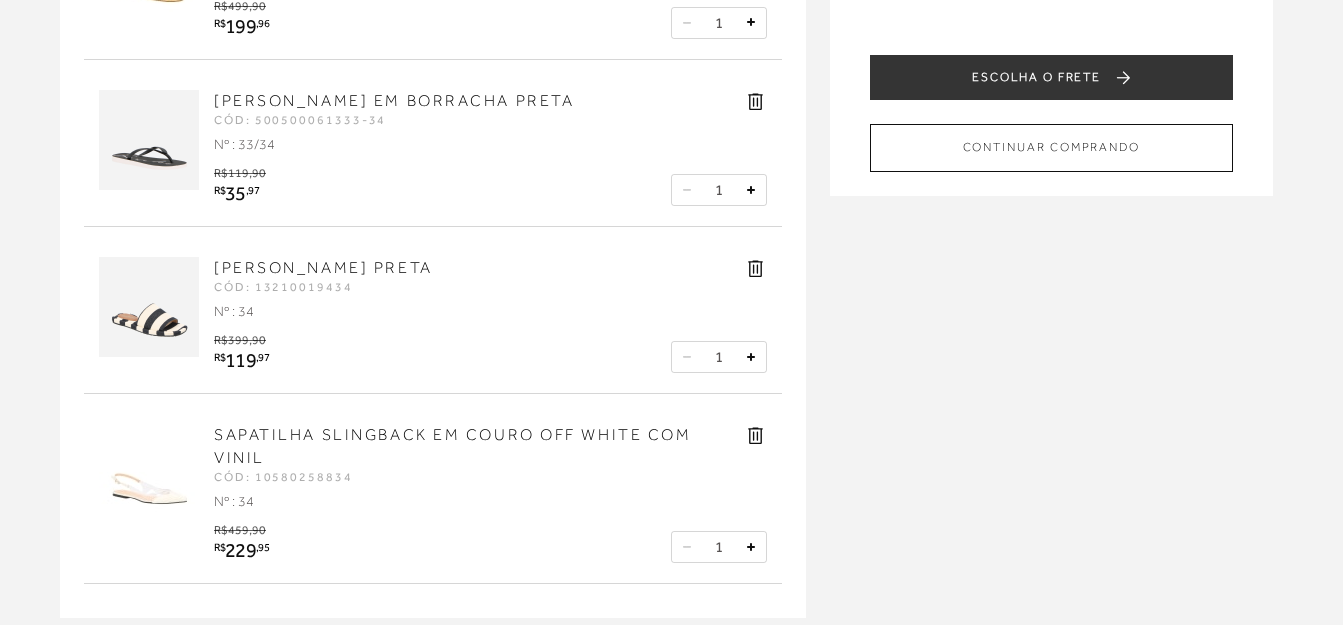 click 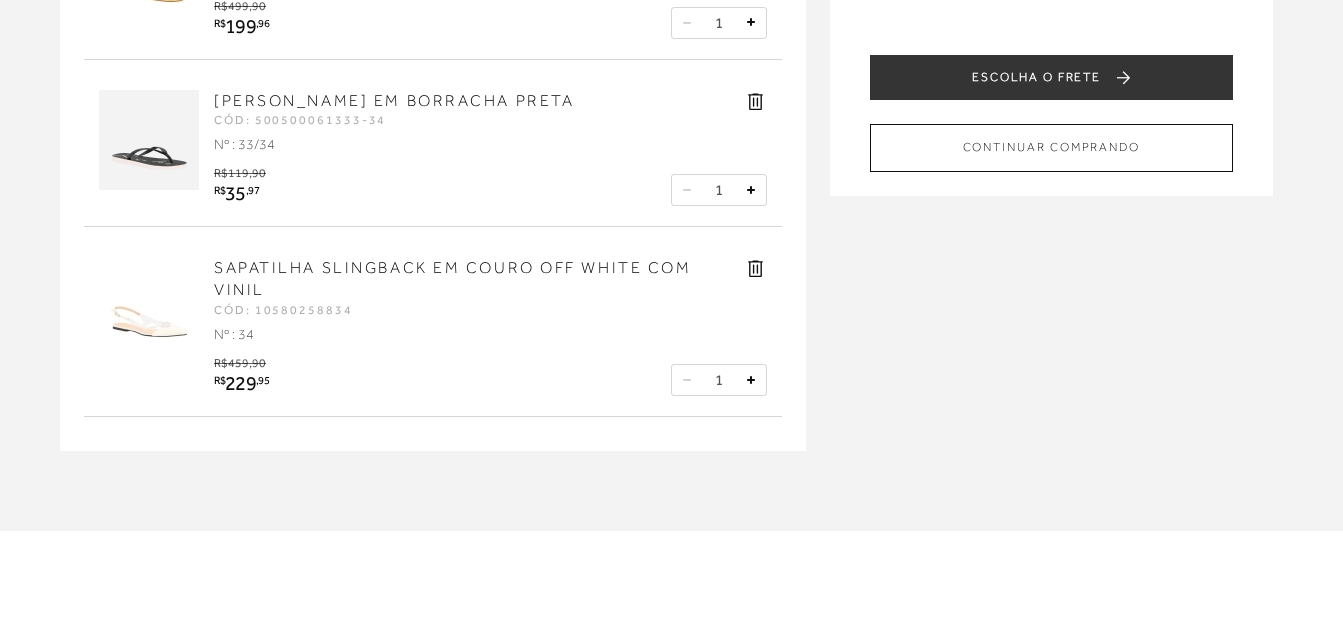 click at bounding box center [755, 275] 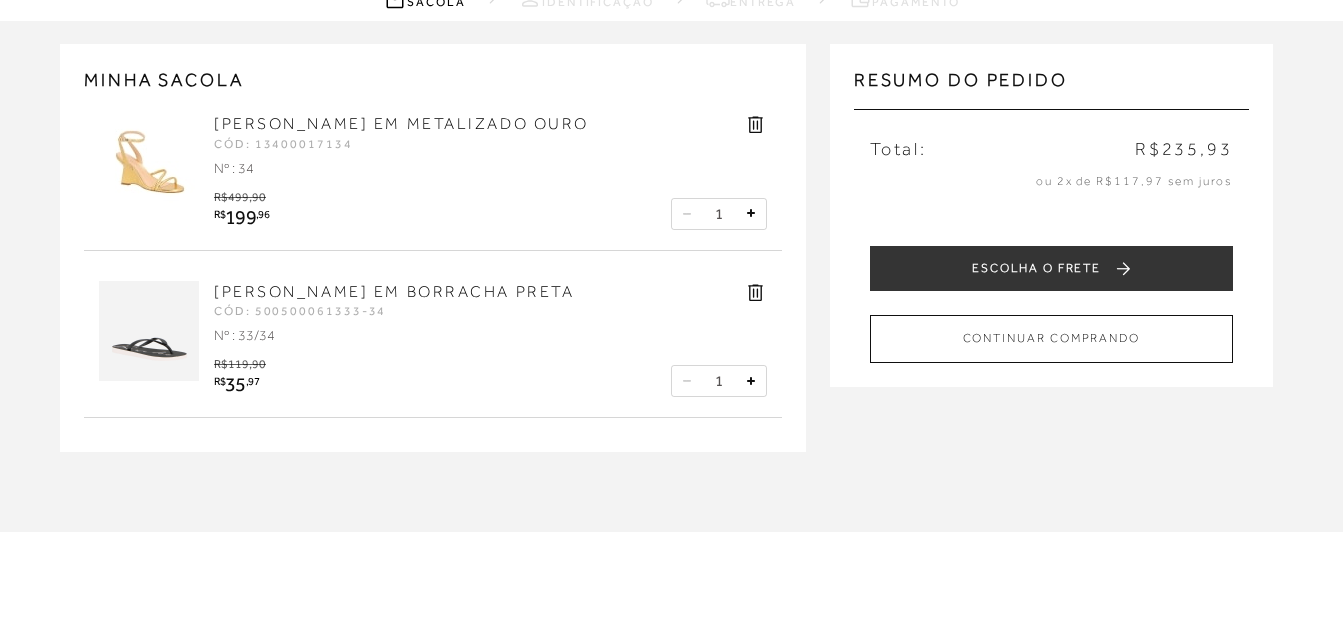 scroll, scrollTop: 100, scrollLeft: 0, axis: vertical 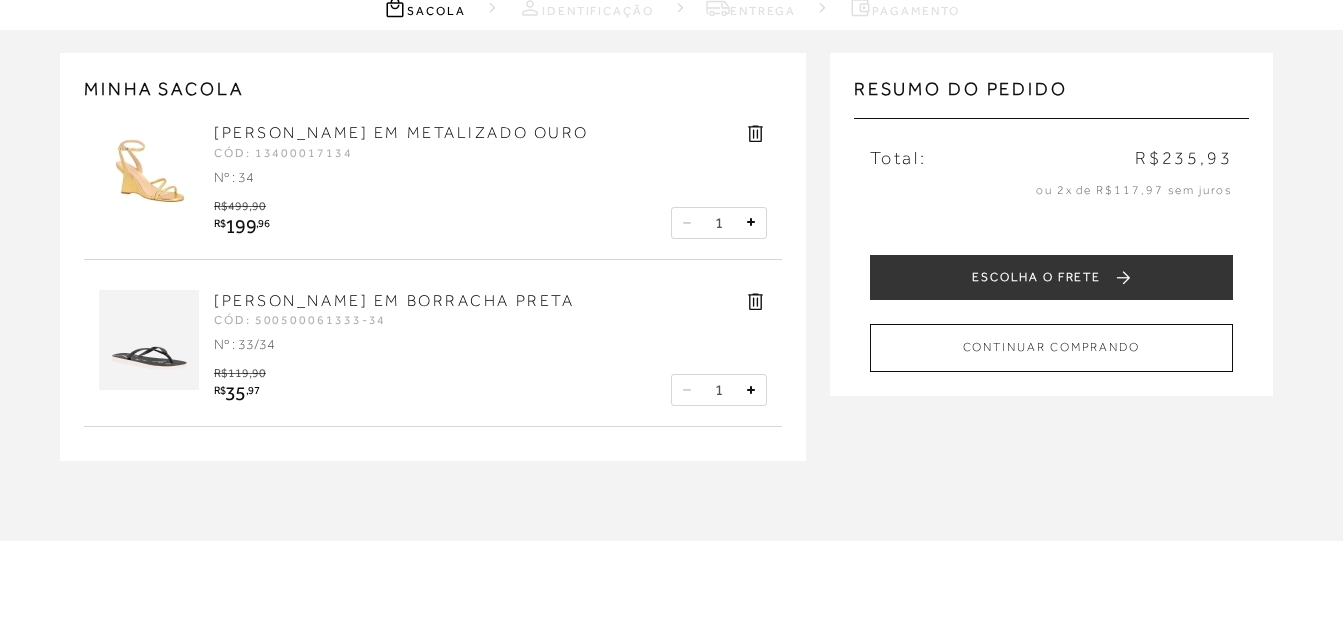 click on "[PERSON_NAME] EM BORRACHA PRETA" at bounding box center (394, 301) 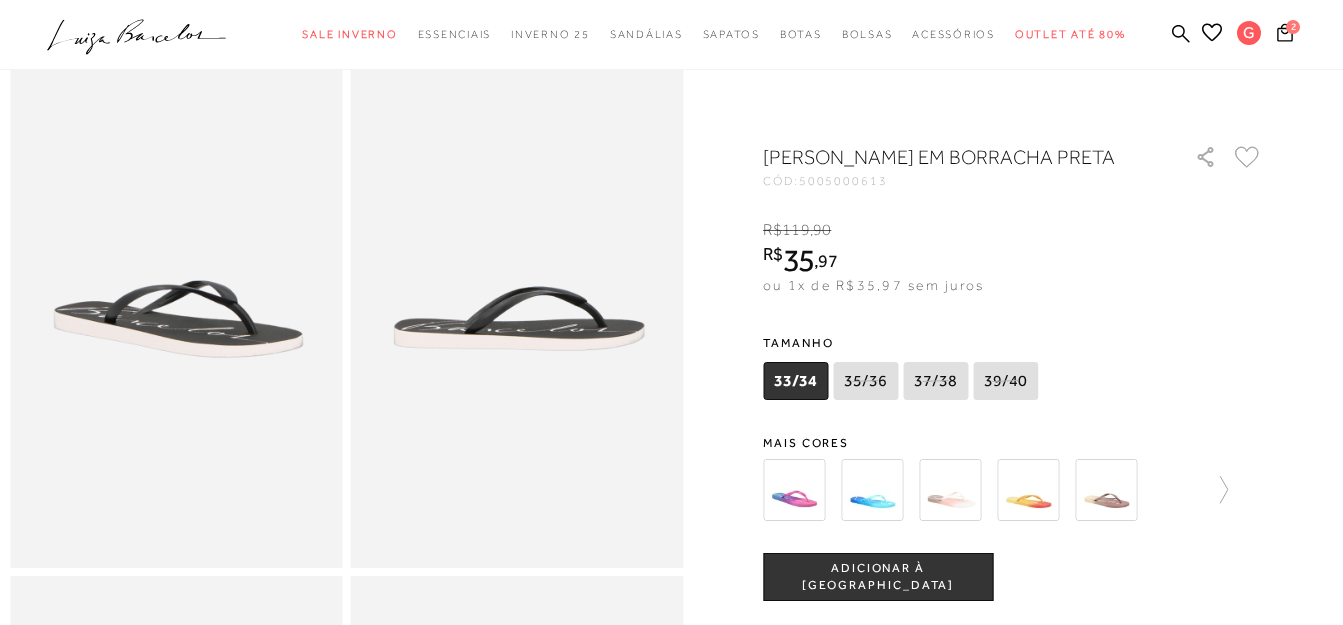 scroll, scrollTop: 0, scrollLeft: 0, axis: both 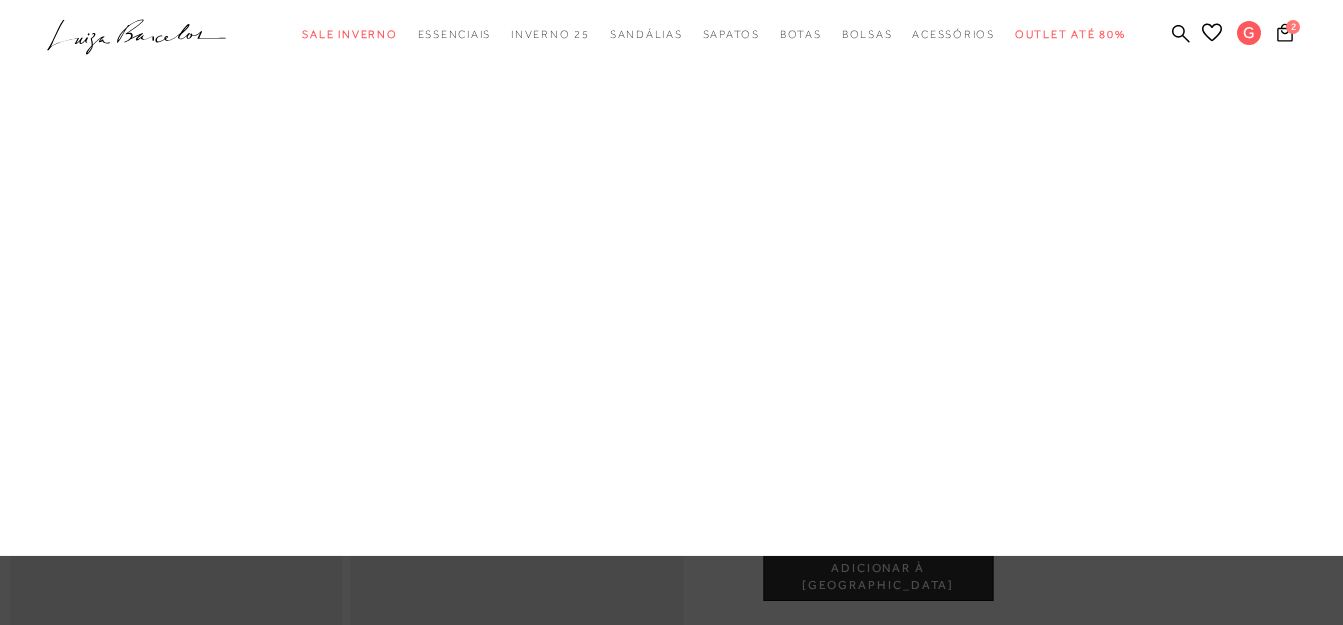 drag, startPoint x: 834, startPoint y: 174, endPoint x: 889, endPoint y: 217, distance: 69.81404 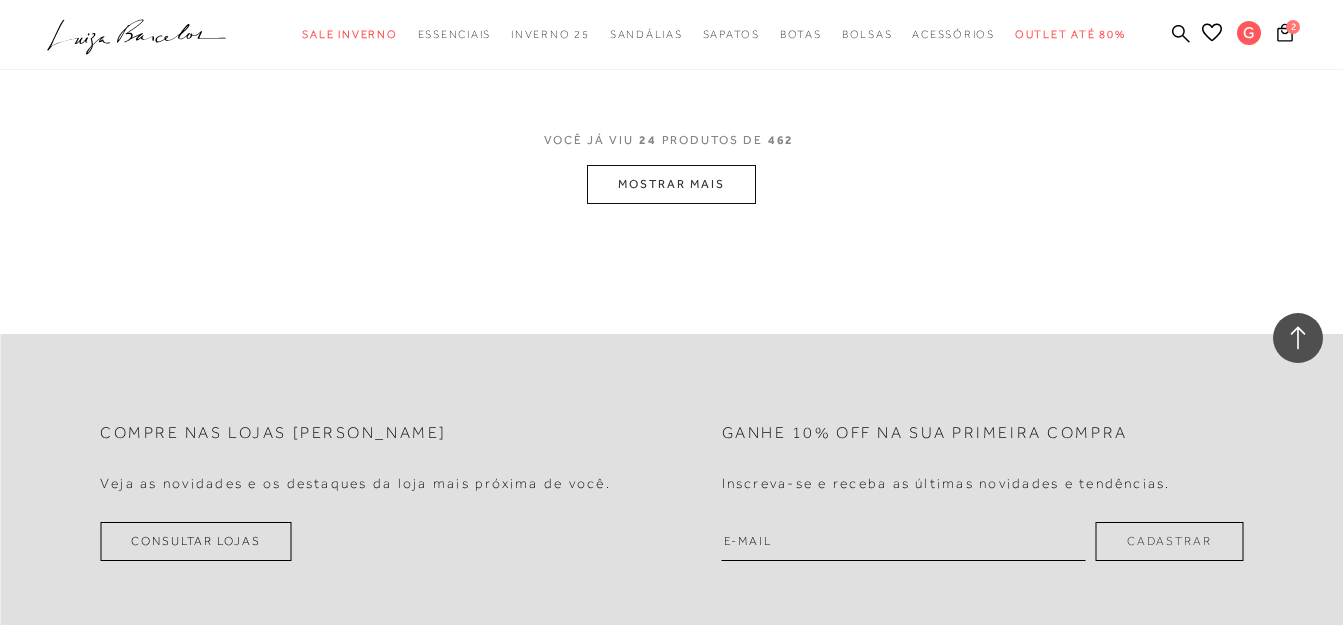 scroll, scrollTop: 2100, scrollLeft: 0, axis: vertical 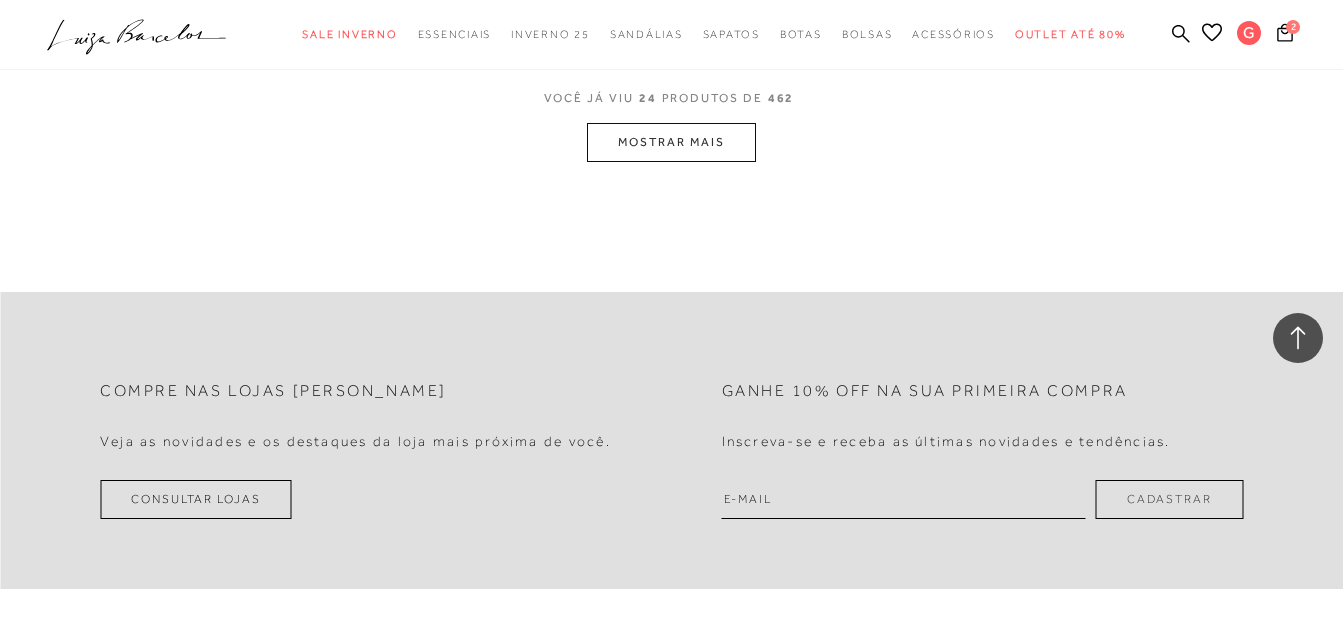click on "MOSTRAR MAIS" at bounding box center [671, 142] 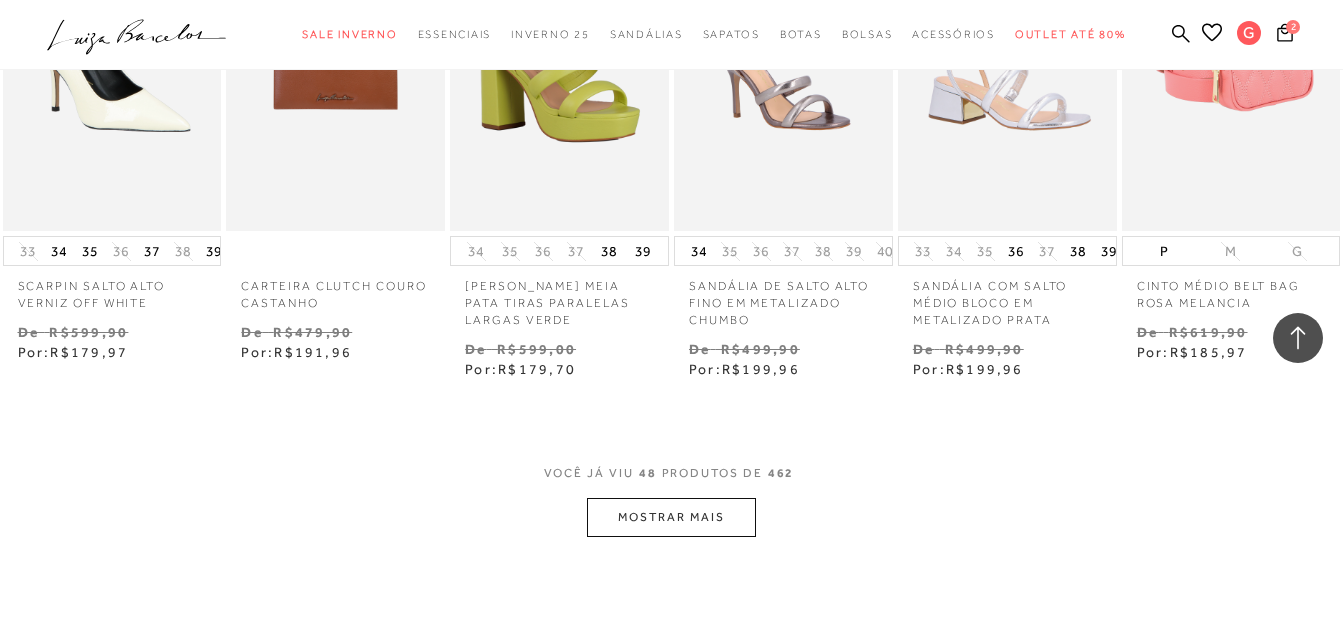 scroll, scrollTop: 3900, scrollLeft: 0, axis: vertical 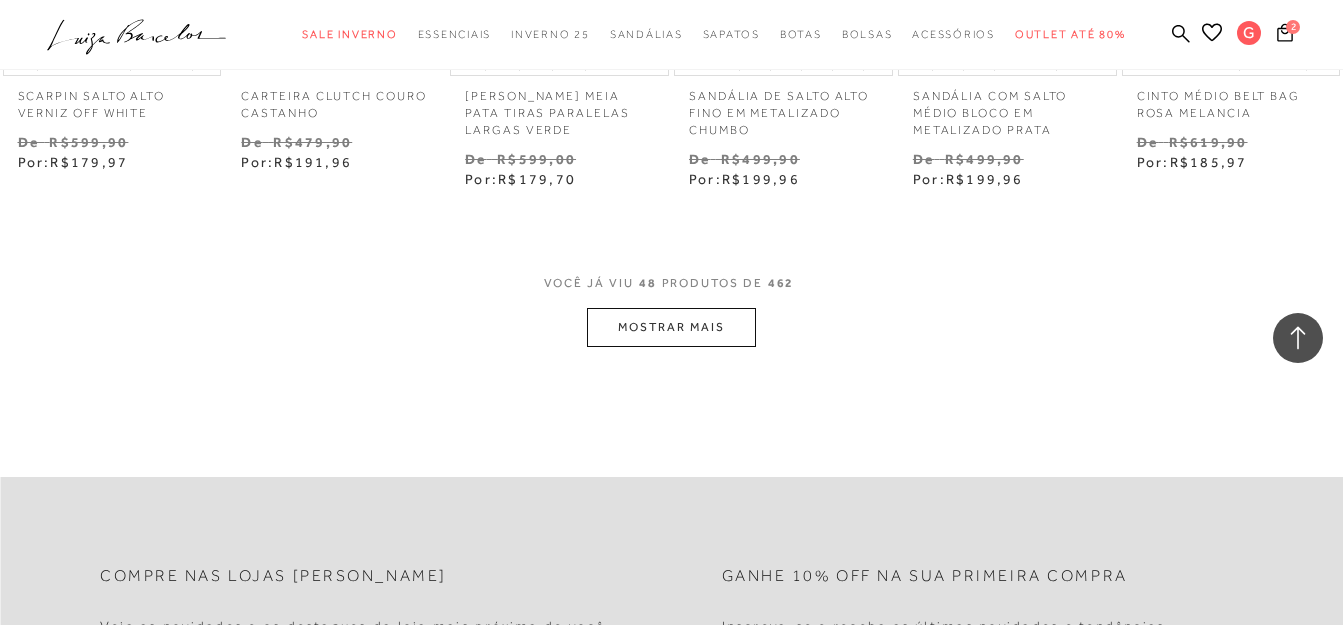 click on "MOSTRAR MAIS" at bounding box center (671, 327) 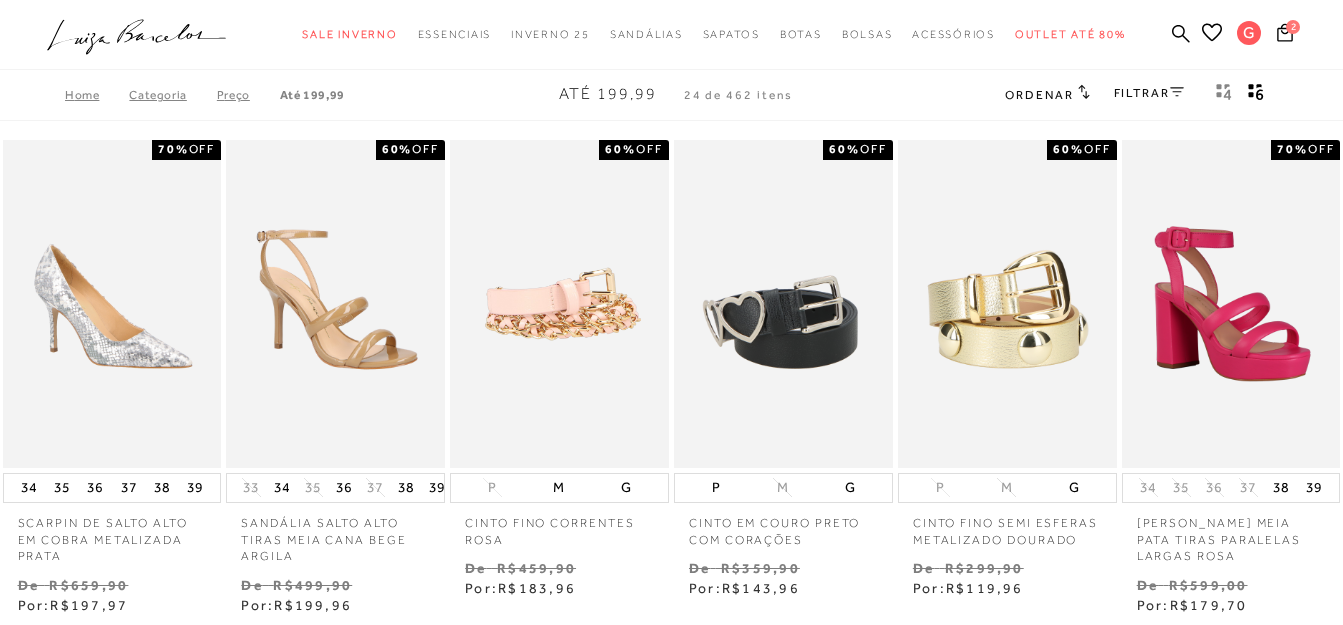 scroll, scrollTop: 700, scrollLeft: 0, axis: vertical 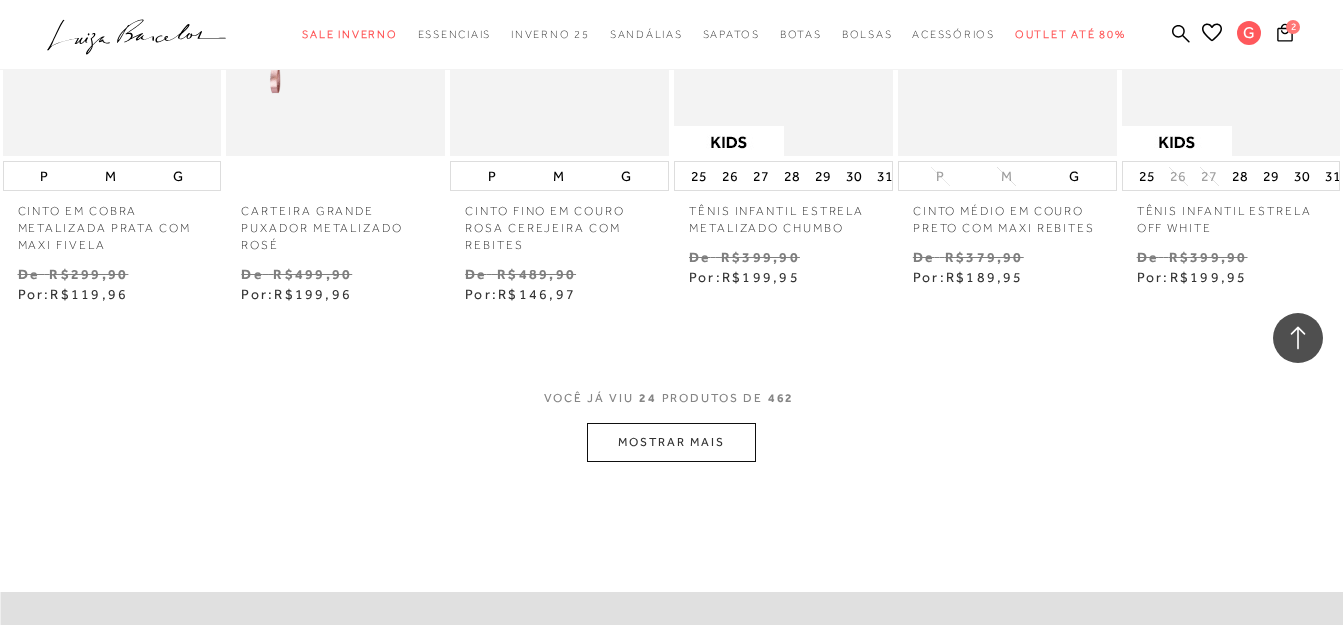 click on "MOSTRAR MAIS" at bounding box center [671, 442] 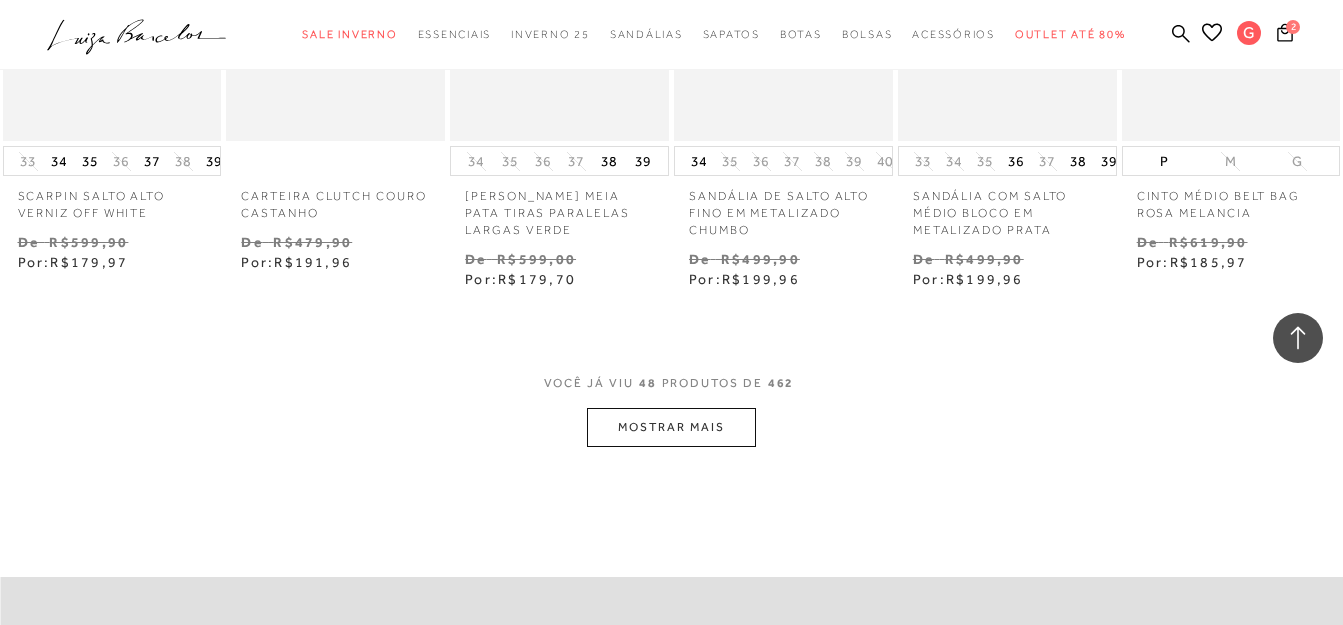 scroll, scrollTop: 4000, scrollLeft: 0, axis: vertical 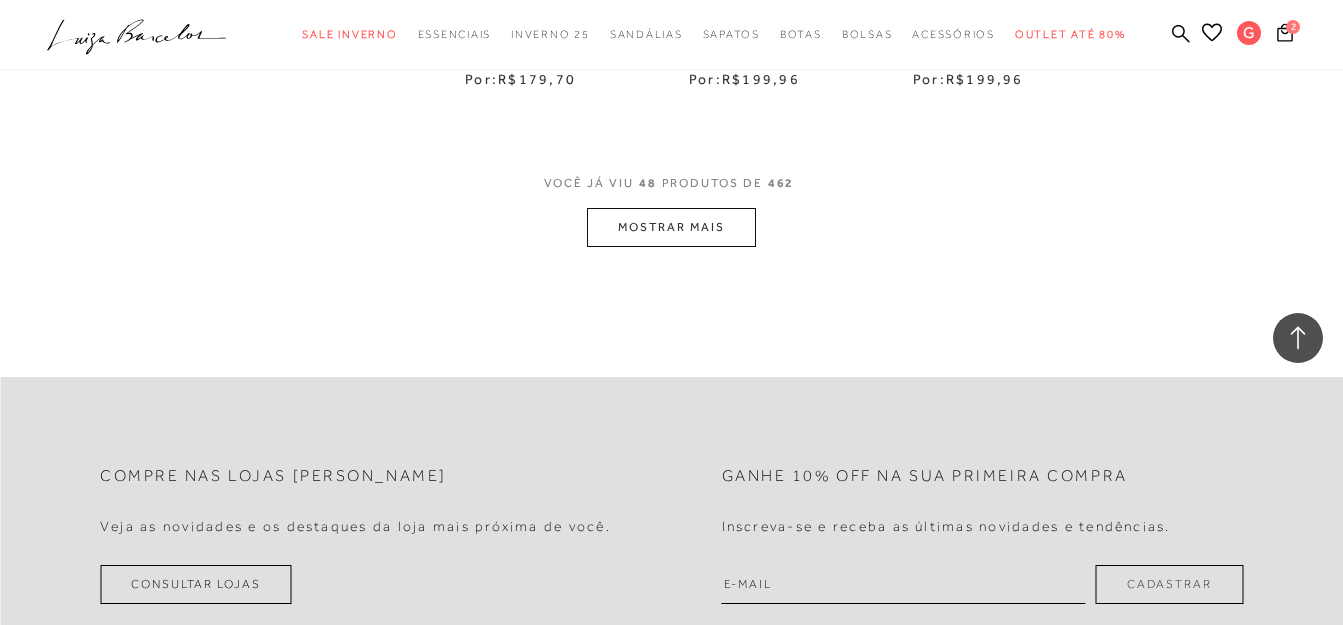 click on "MOSTRAR MAIS" at bounding box center (671, 227) 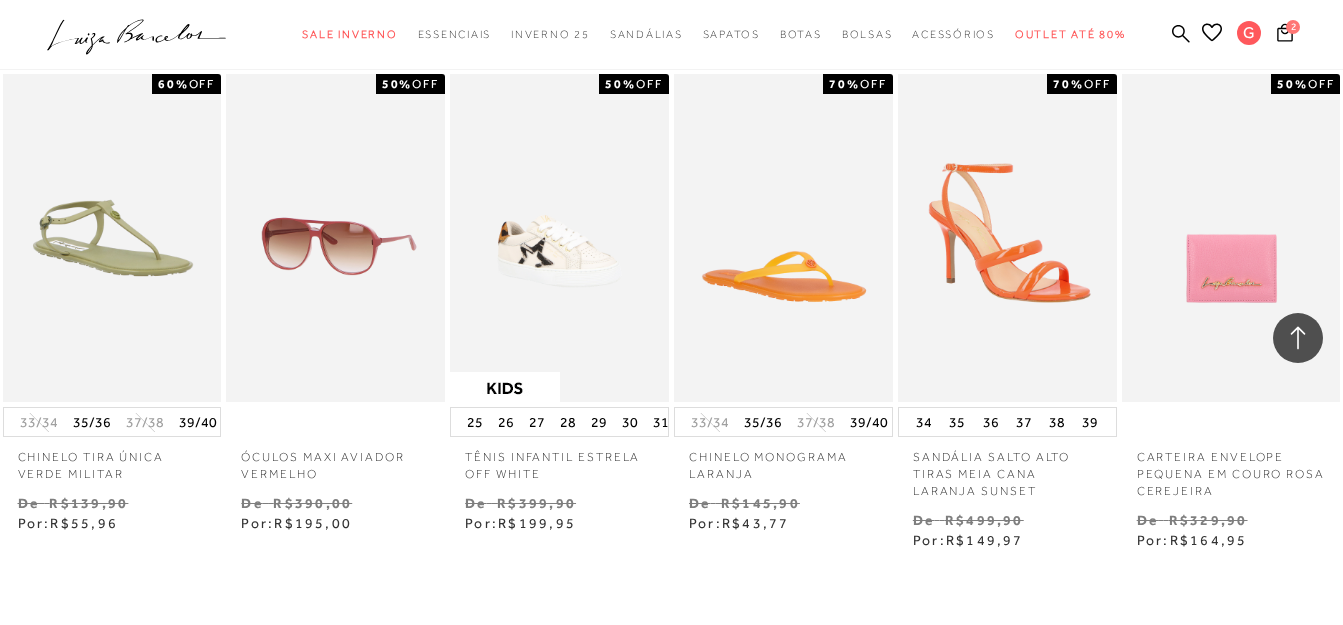 scroll, scrollTop: 5600, scrollLeft: 0, axis: vertical 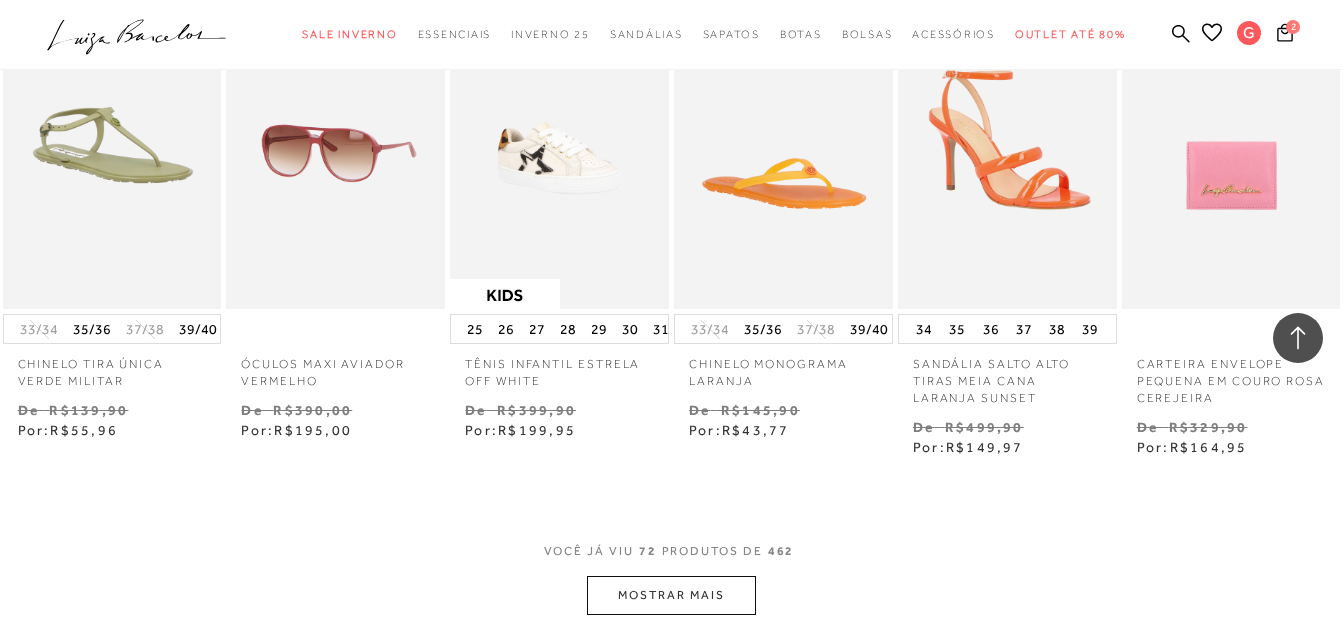 click on "MOSTRAR MAIS" at bounding box center [671, 595] 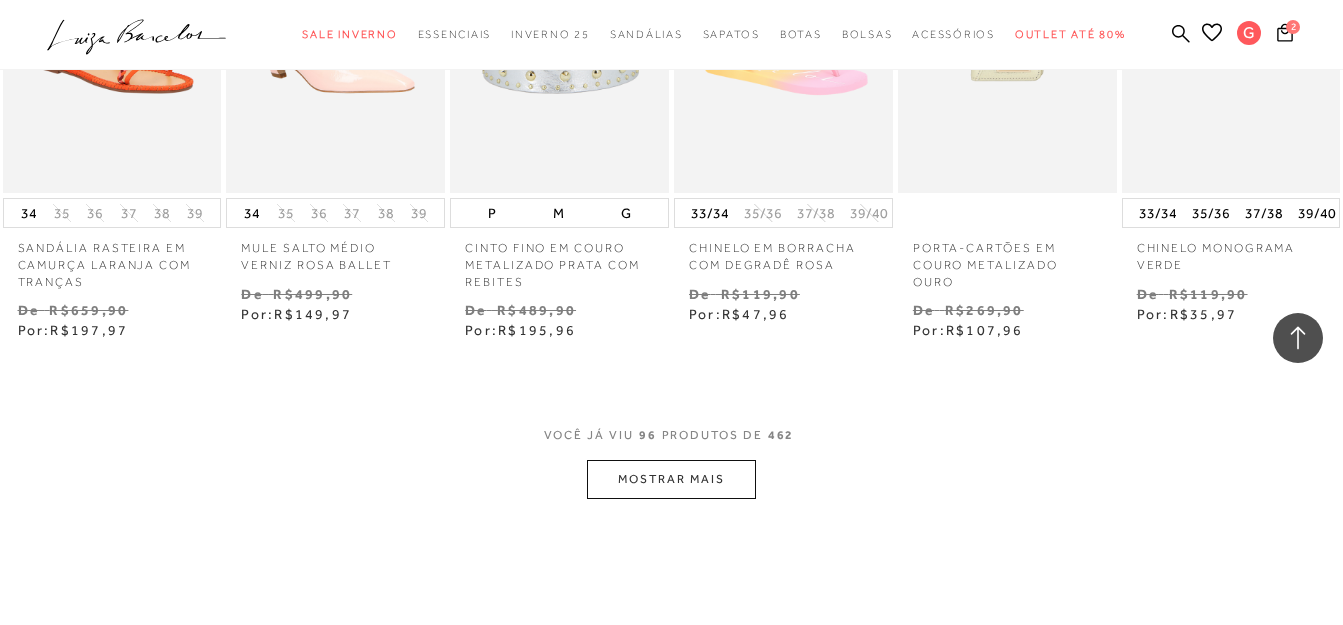 scroll, scrollTop: 7900, scrollLeft: 0, axis: vertical 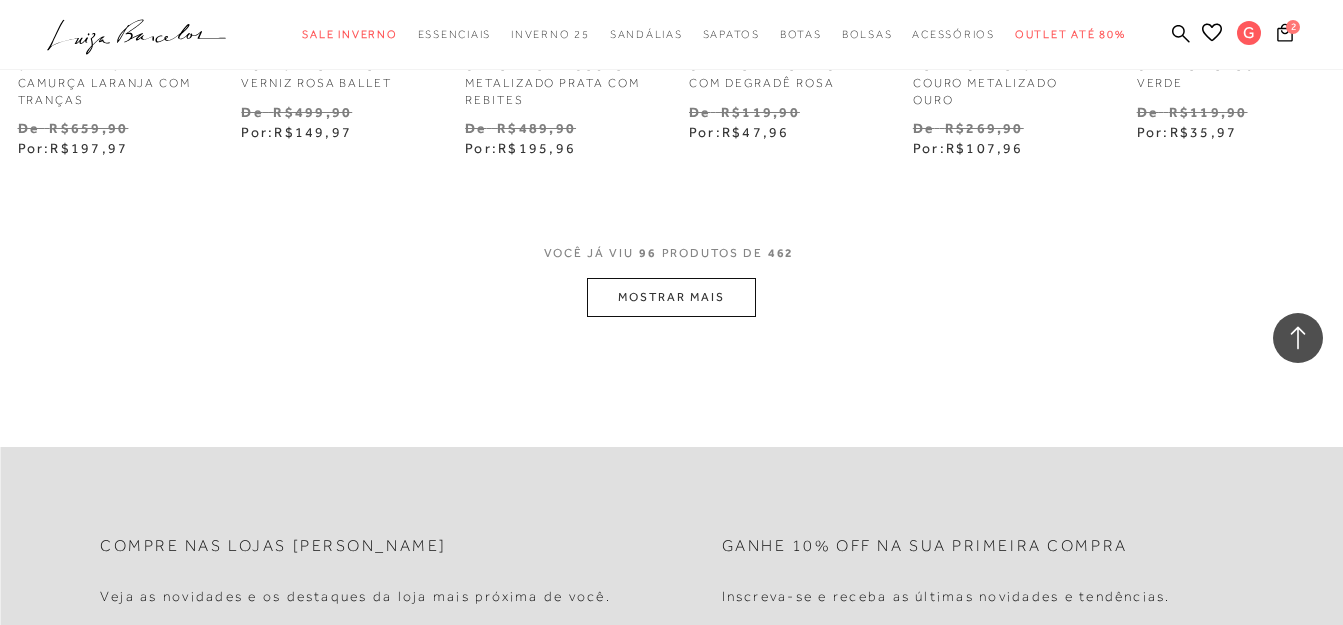 click on "MOSTRAR MAIS" at bounding box center (671, 297) 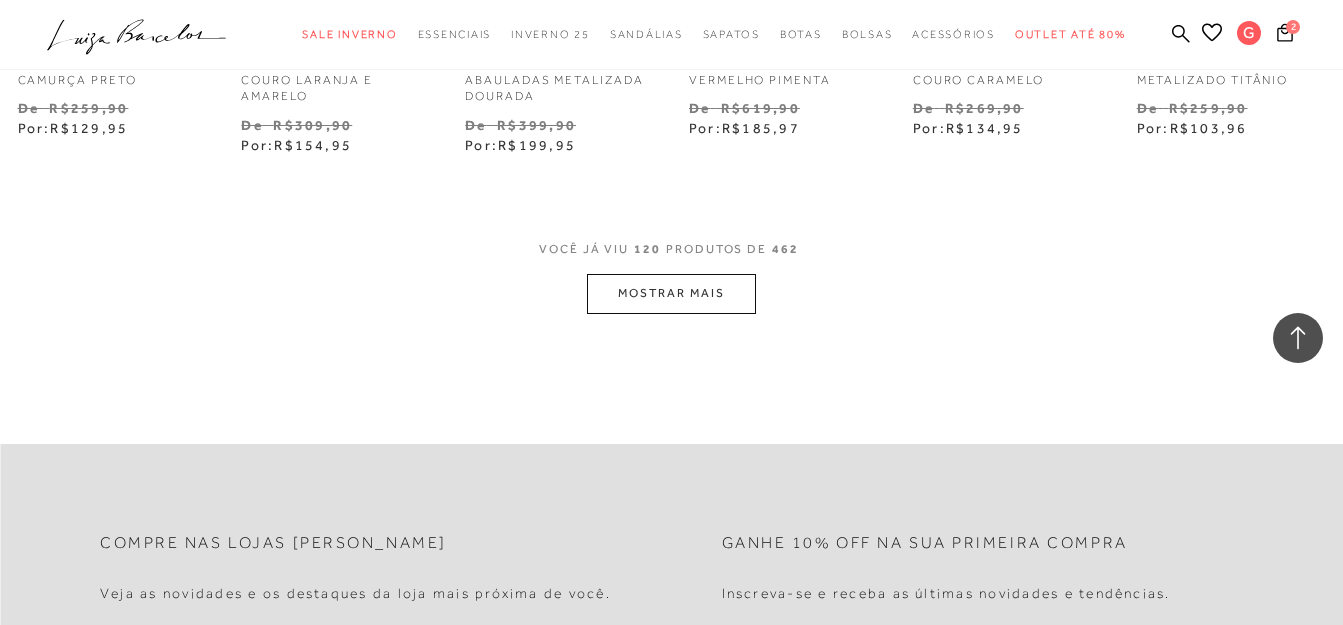 scroll, scrollTop: 9900, scrollLeft: 0, axis: vertical 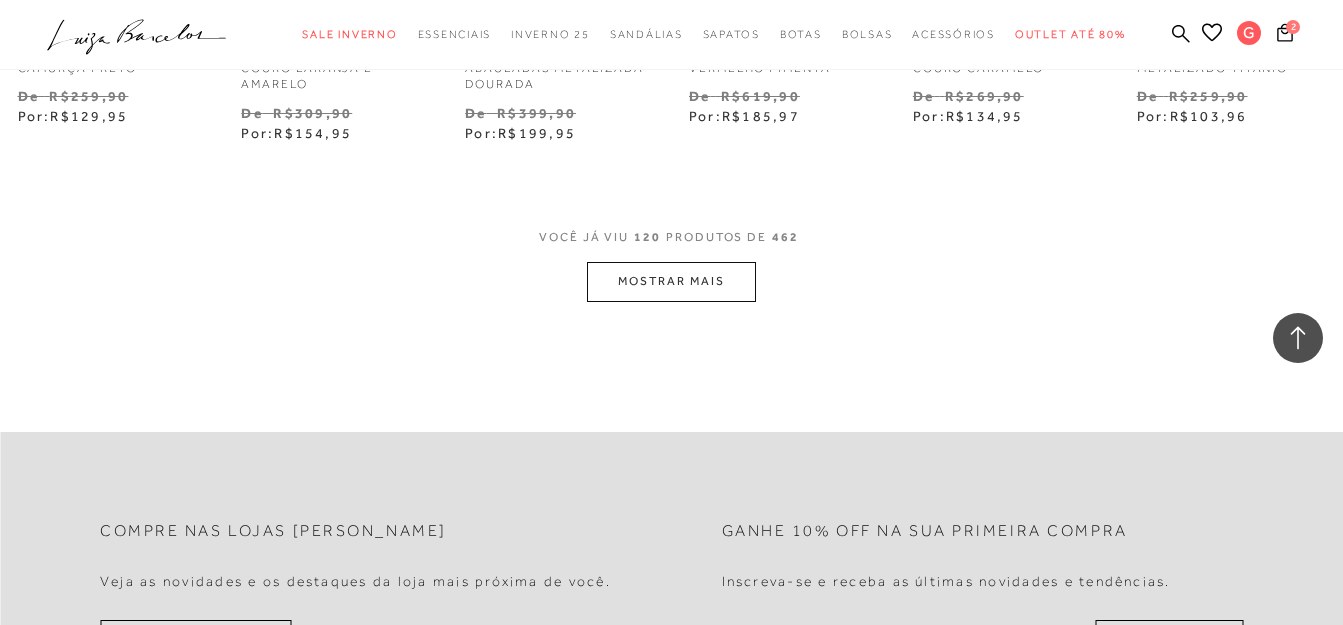 click on "MOSTRAR MAIS" at bounding box center [671, 281] 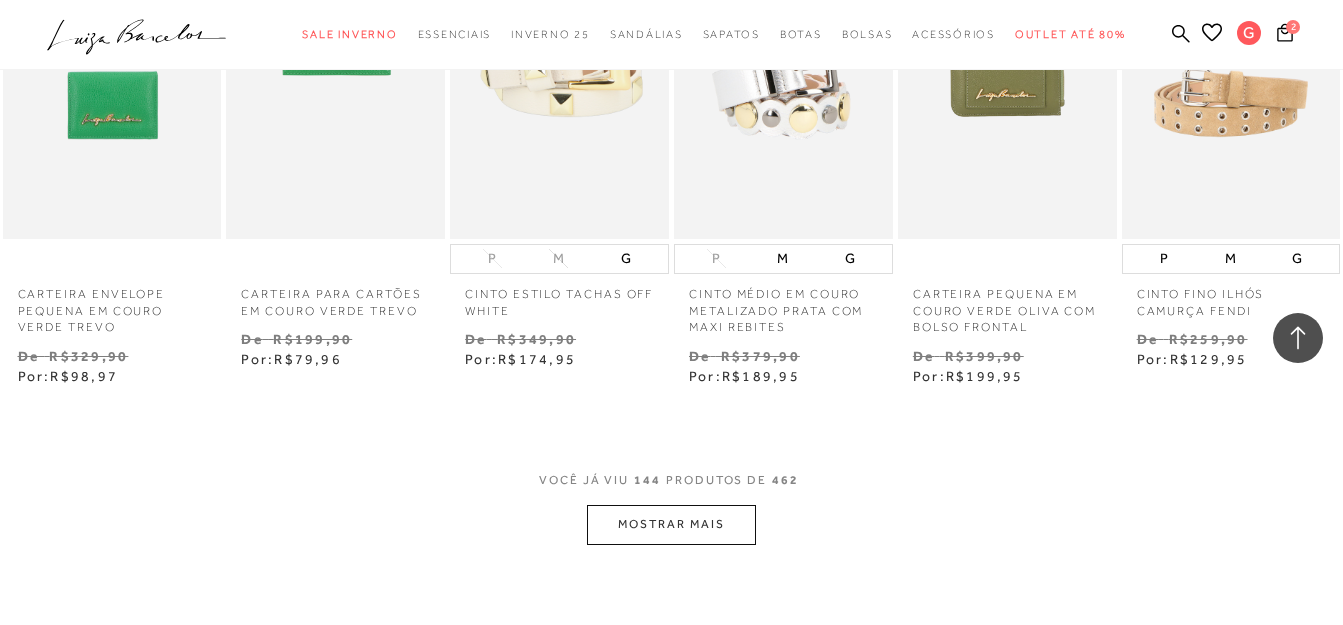 scroll, scrollTop: 11700, scrollLeft: 0, axis: vertical 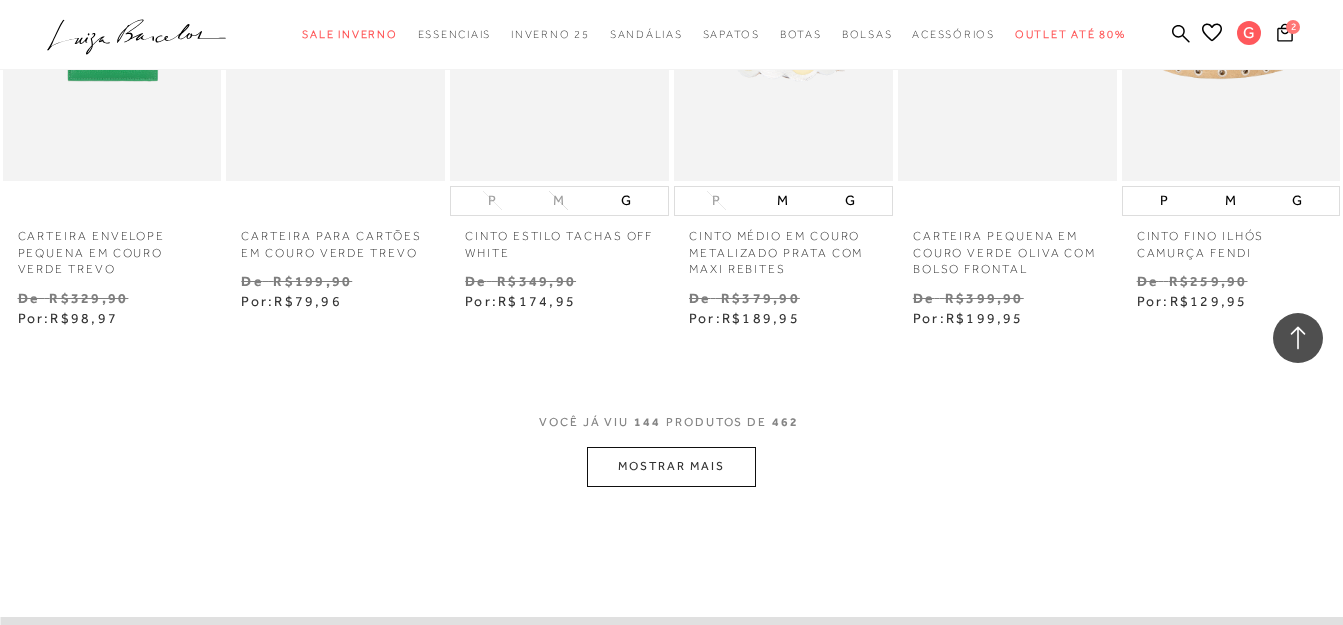 click on "MOSTRAR MAIS" at bounding box center [671, 466] 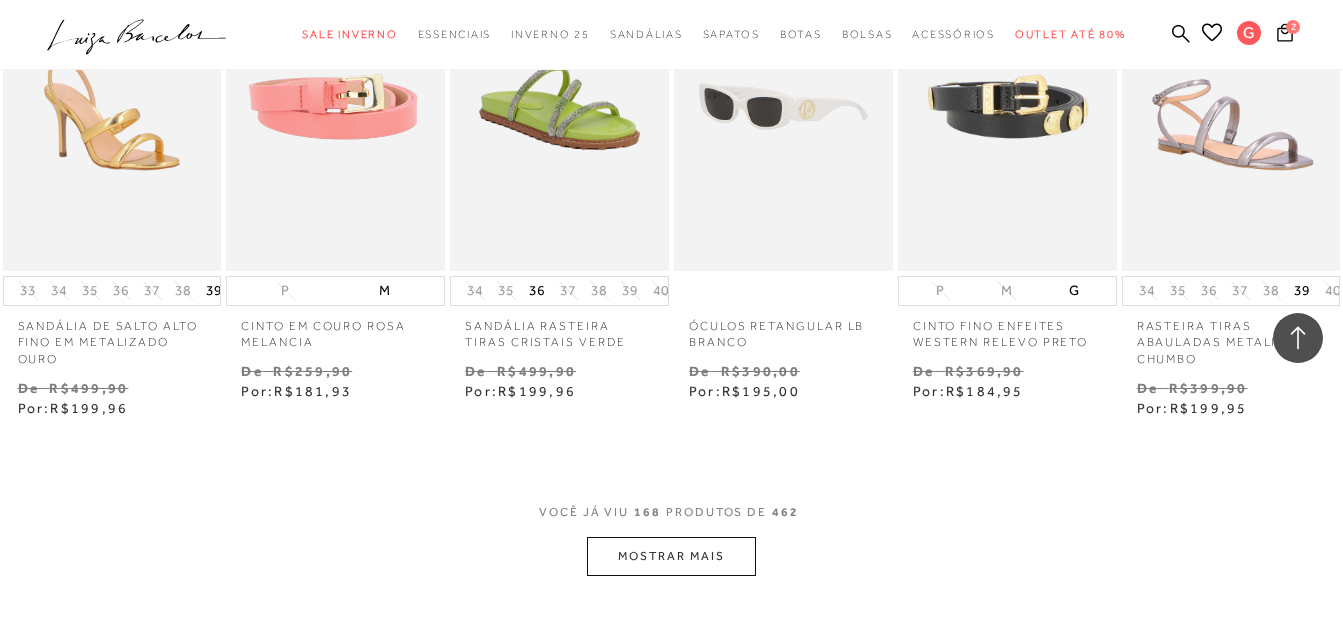 scroll, scrollTop: 13800, scrollLeft: 0, axis: vertical 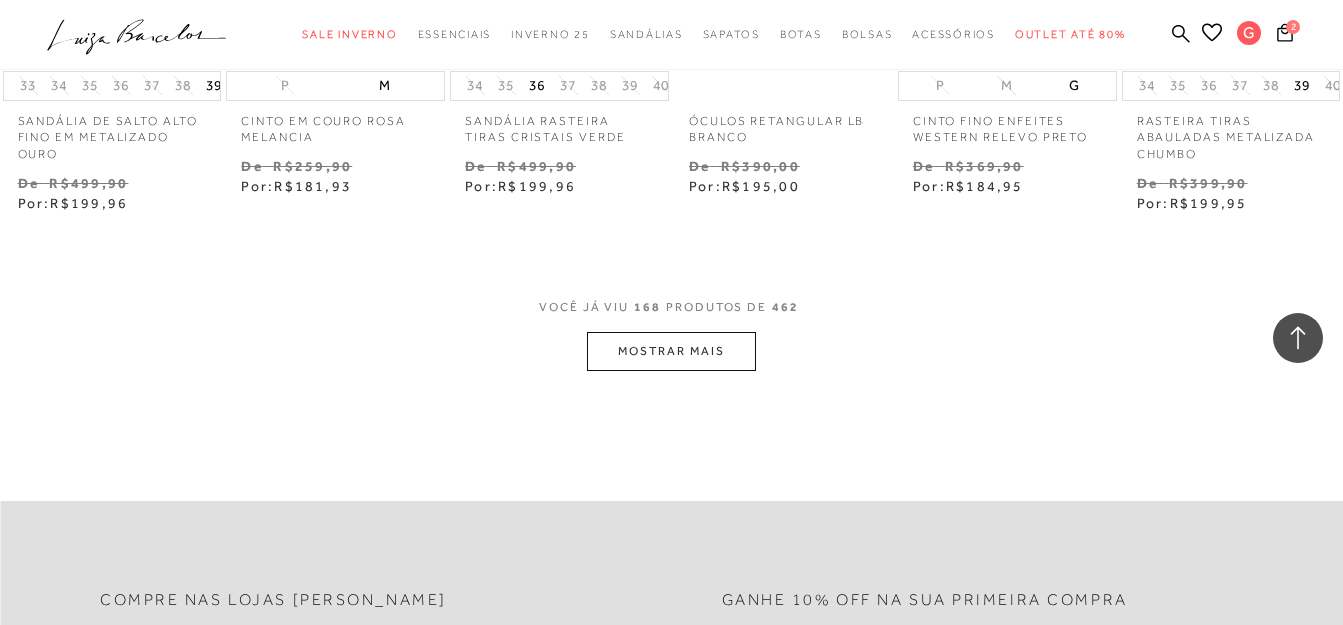 click on "MOSTRAR MAIS" at bounding box center [671, 351] 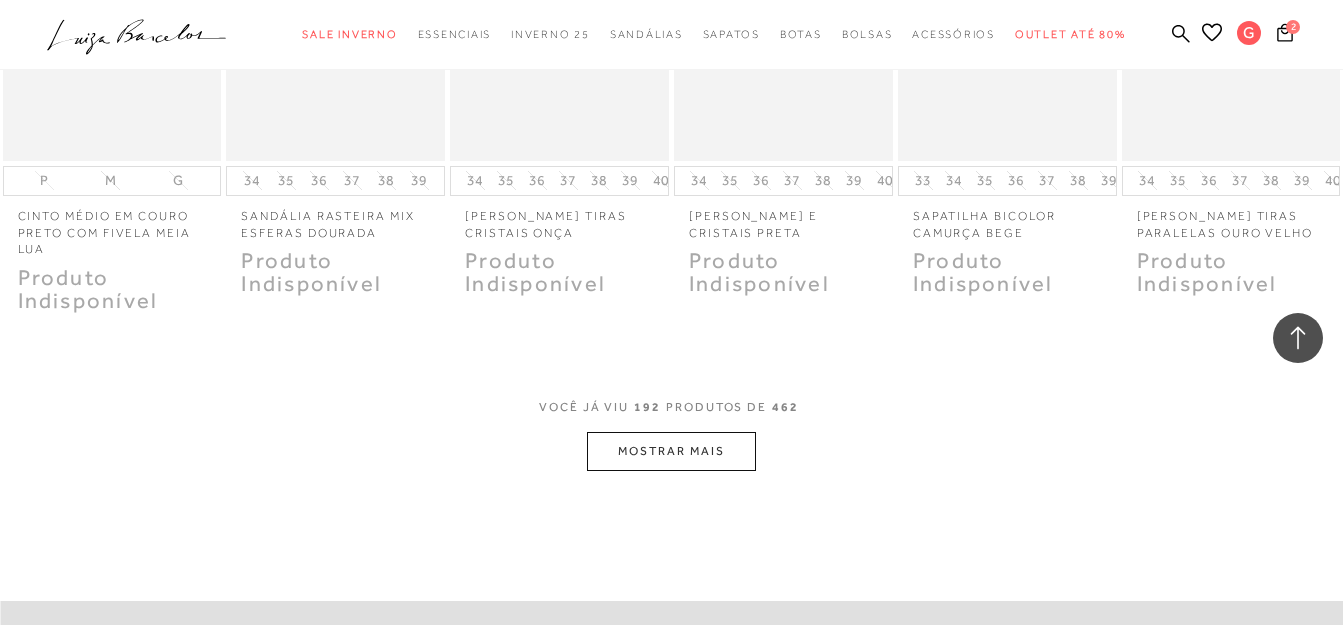 scroll, scrollTop: 15700, scrollLeft: 0, axis: vertical 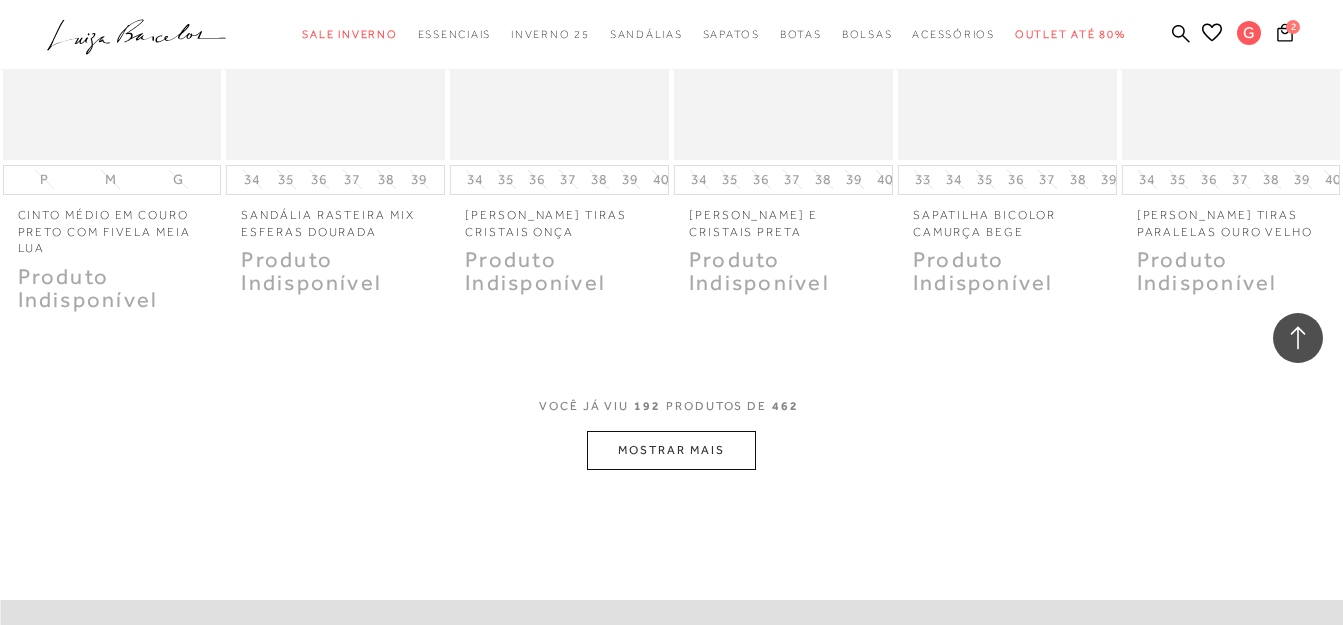 click on "MOSTRAR MAIS" at bounding box center (671, 450) 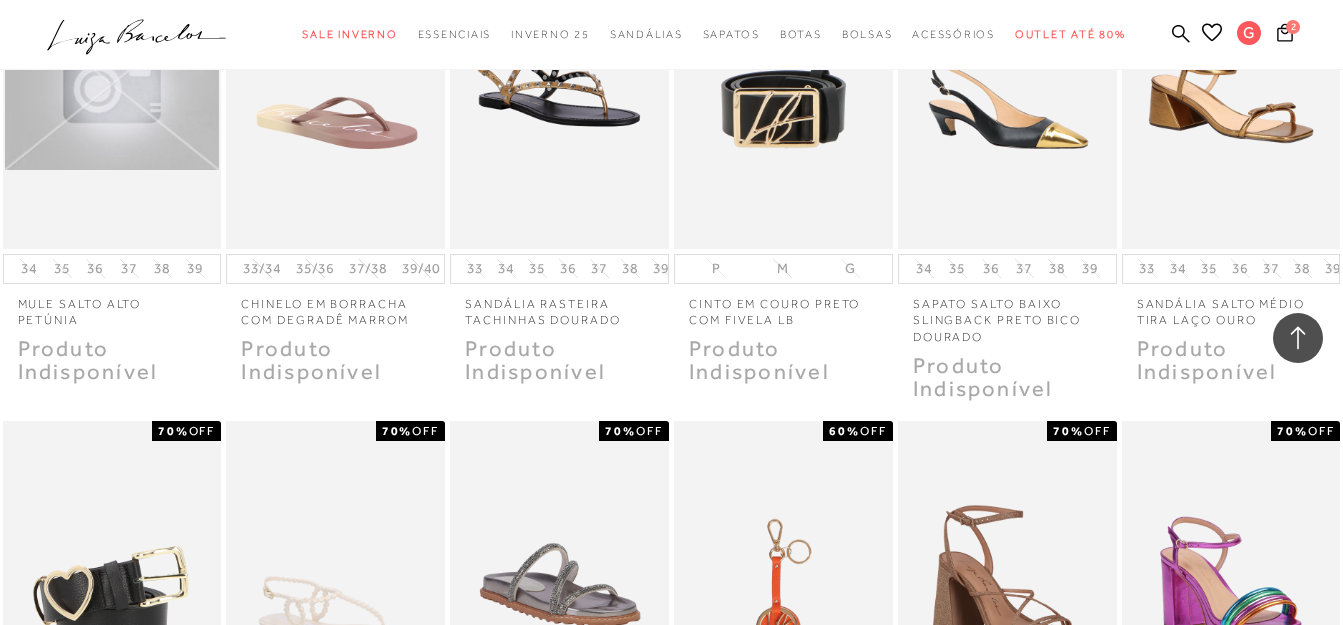 scroll, scrollTop: 16400, scrollLeft: 0, axis: vertical 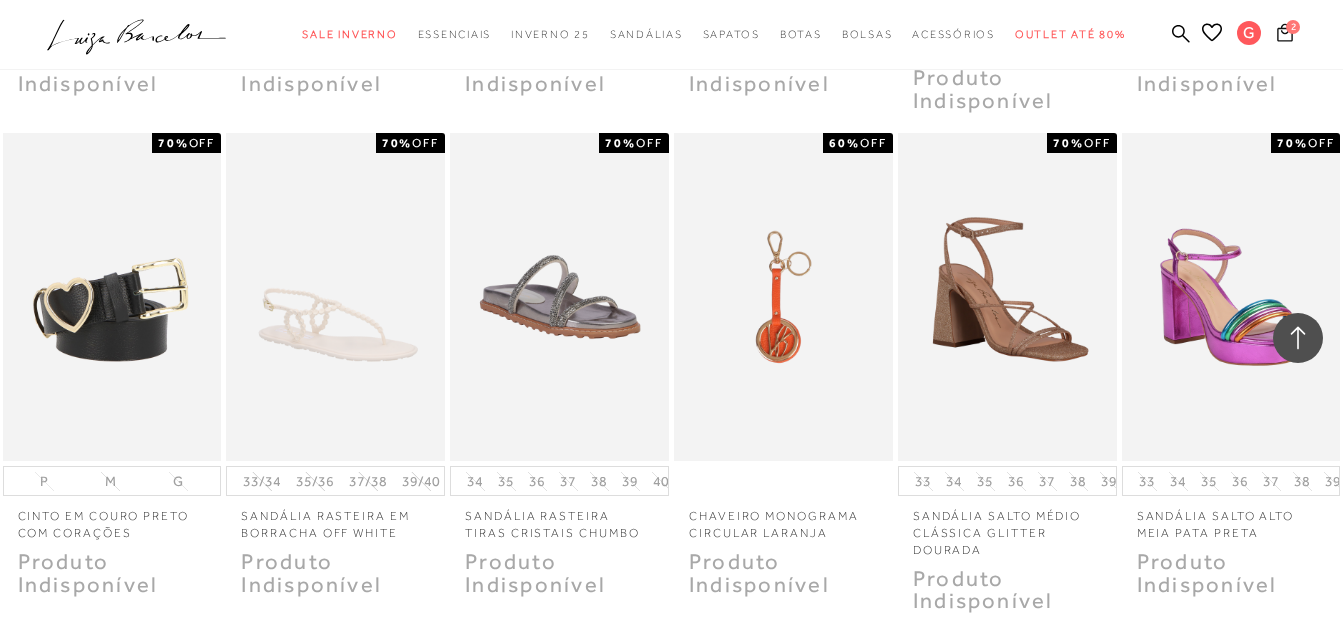 click on "2" at bounding box center [1285, 35] 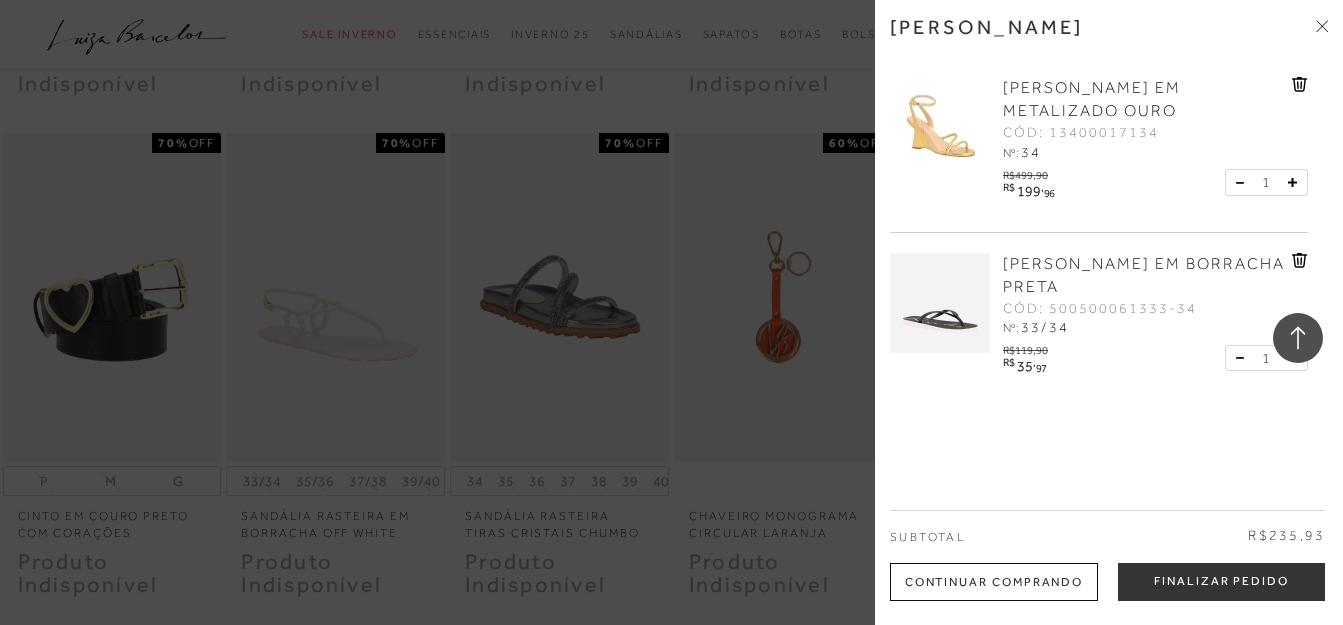 scroll, scrollTop: 15, scrollLeft: 0, axis: vertical 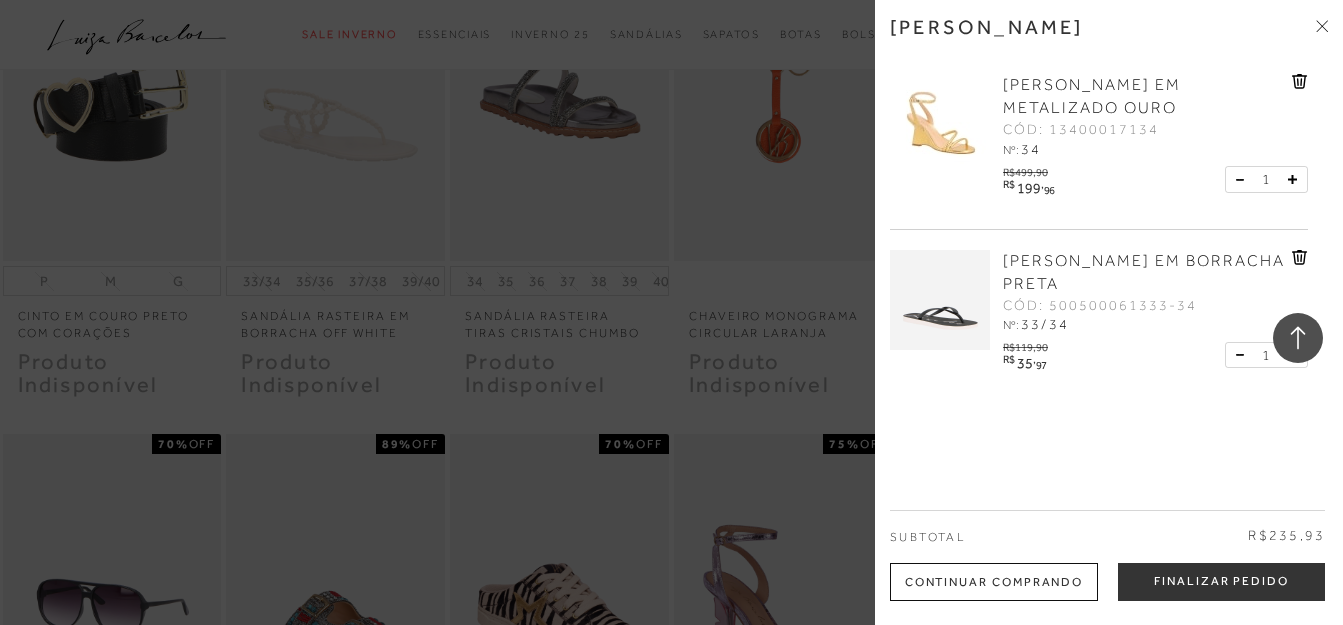 click at bounding box center (671, 312) 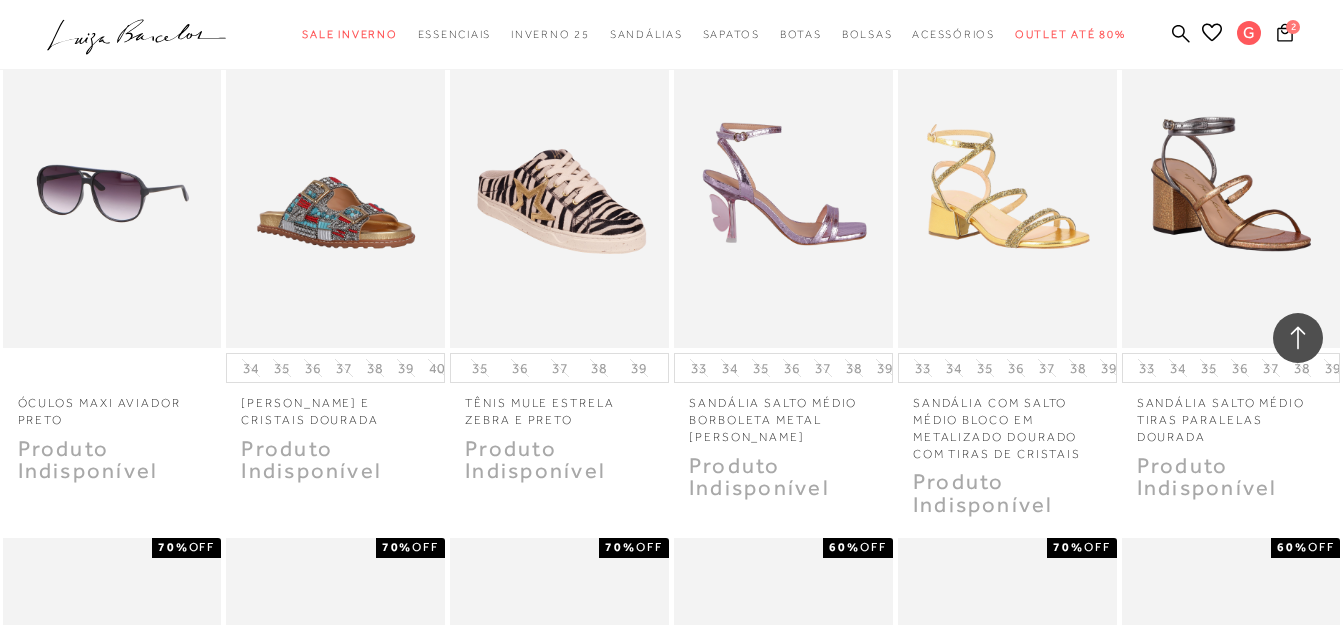 scroll, scrollTop: 17100, scrollLeft: 0, axis: vertical 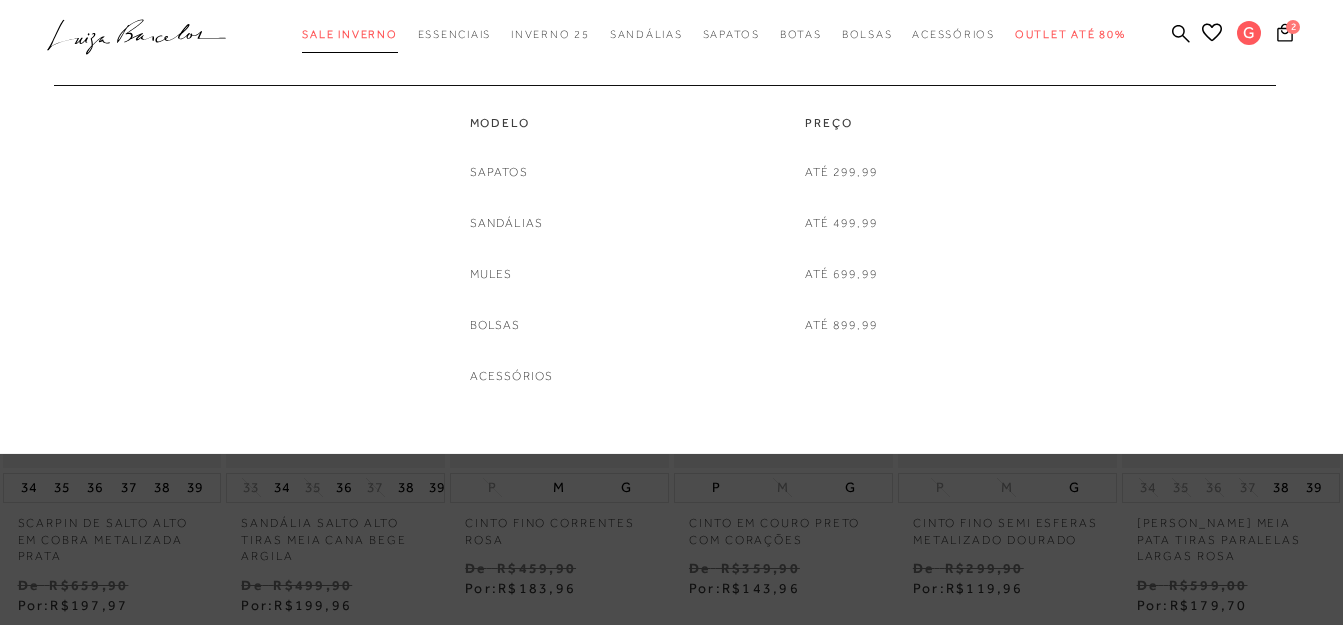 click on "Sale Inverno" at bounding box center [349, 34] 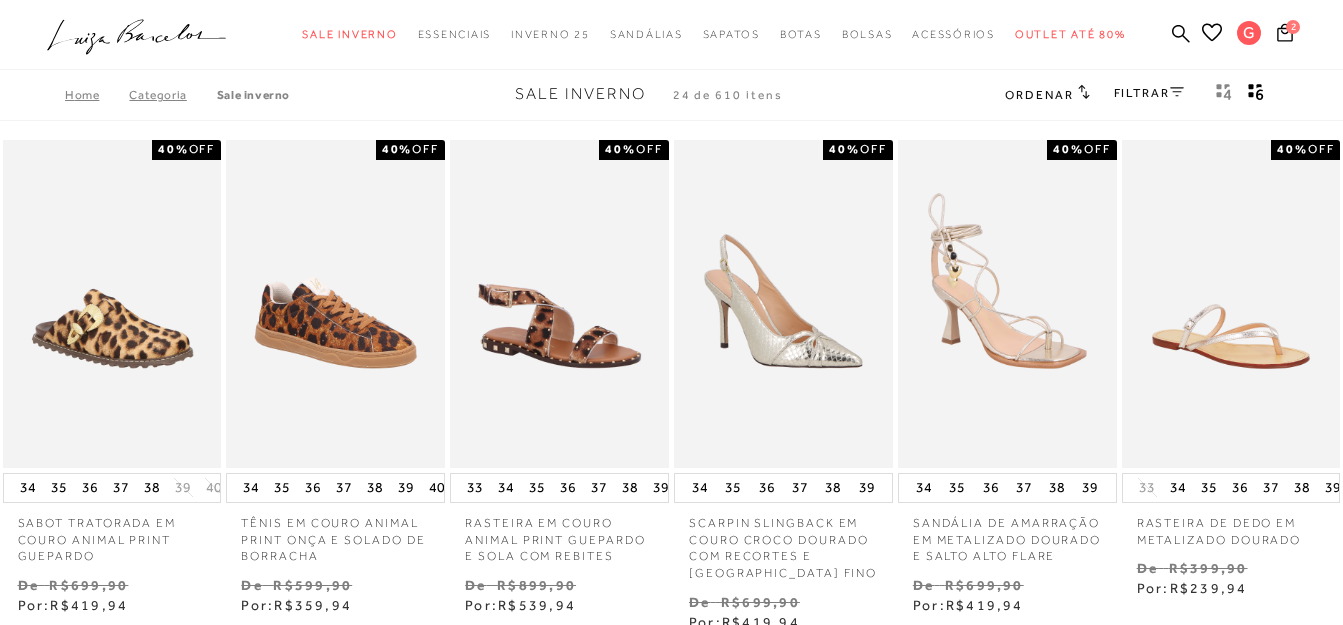 scroll, scrollTop: 0, scrollLeft: 0, axis: both 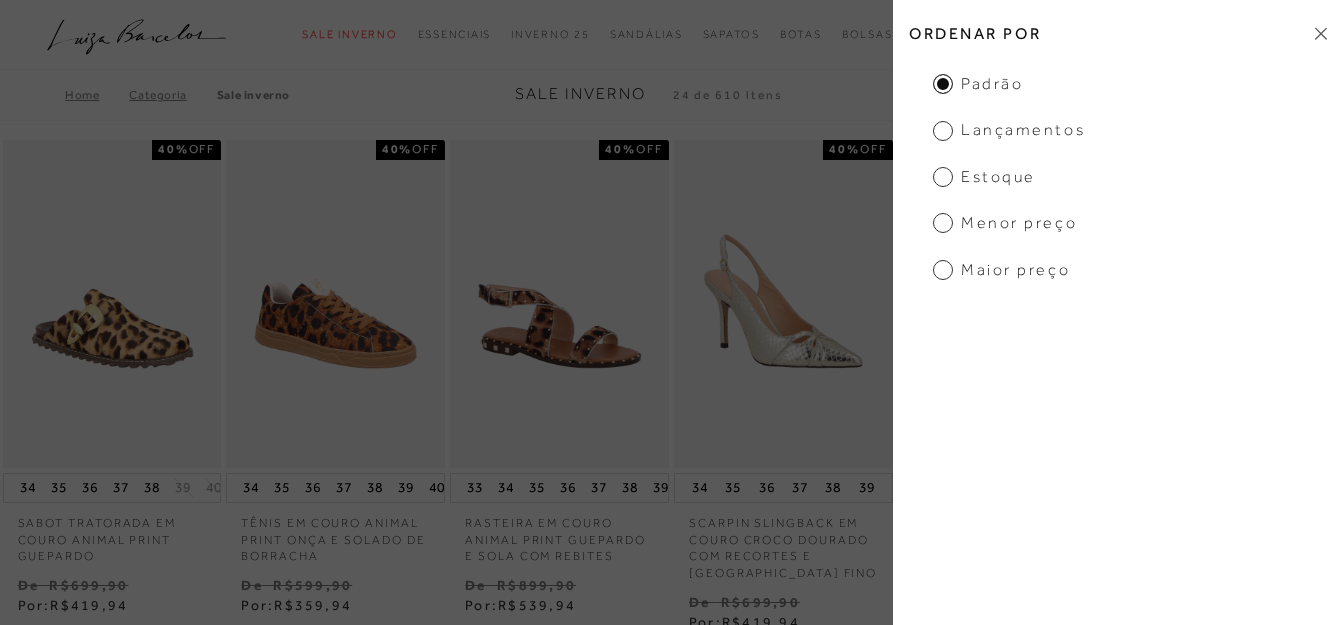 click on "Menor preço" at bounding box center (1005, 223) 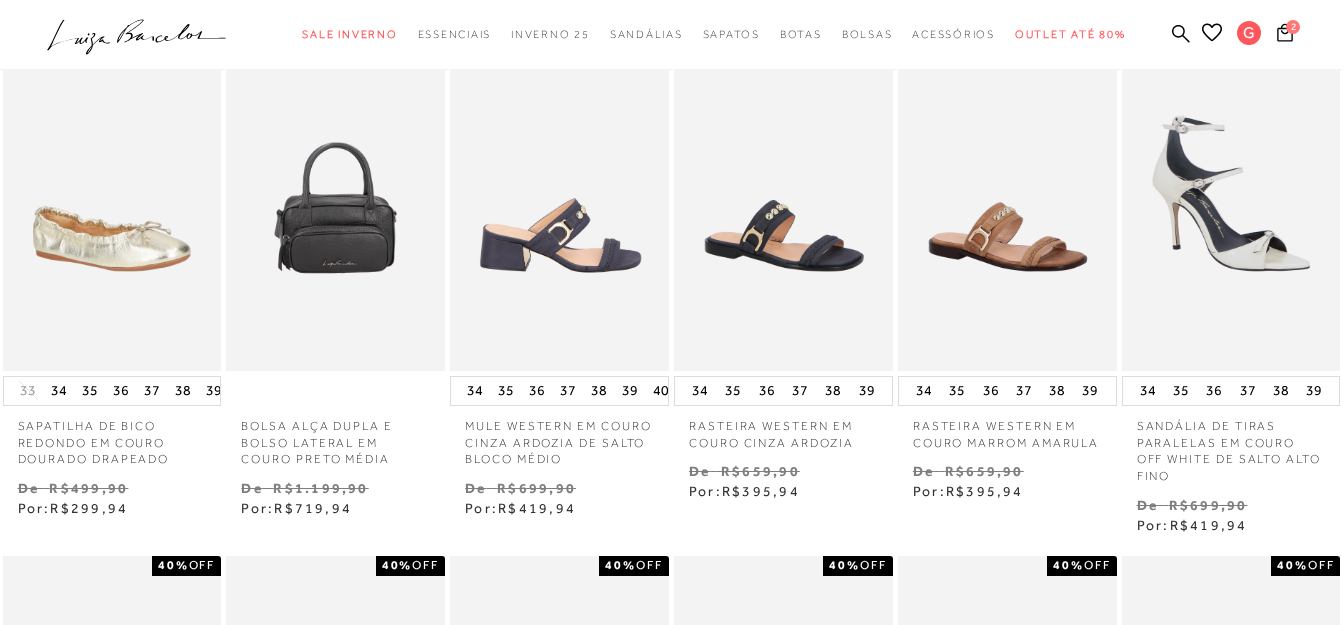 scroll, scrollTop: 600, scrollLeft: 0, axis: vertical 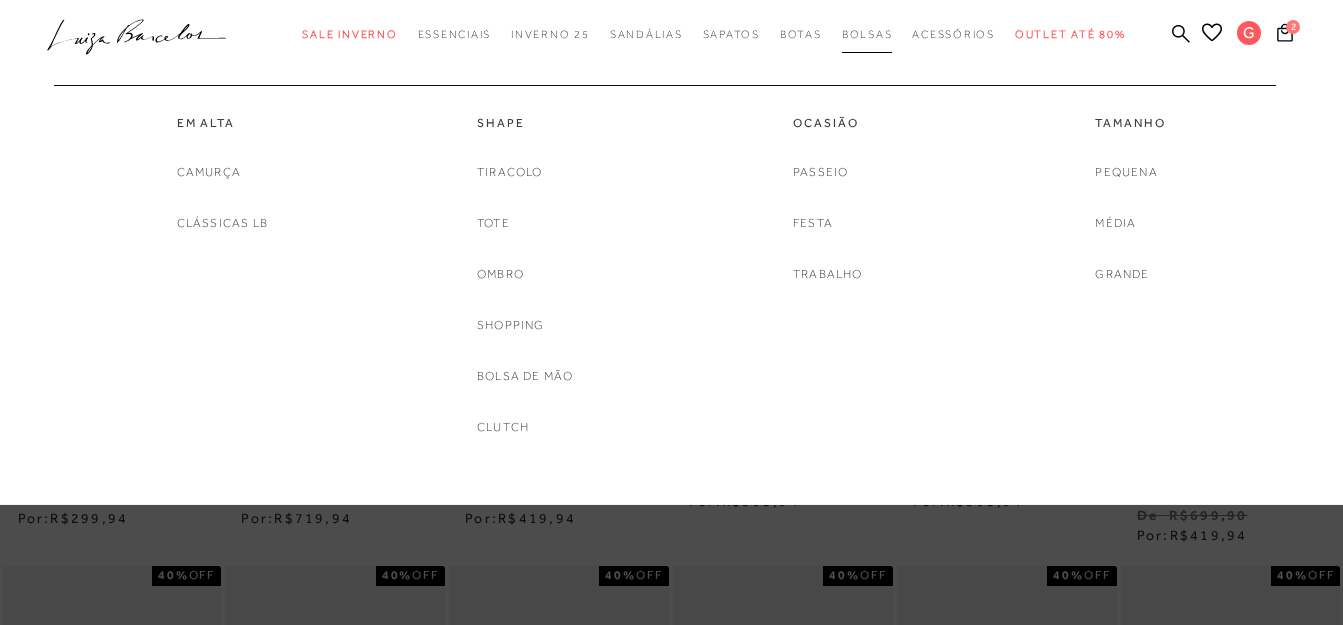 click on "Bolsas" at bounding box center [867, 34] 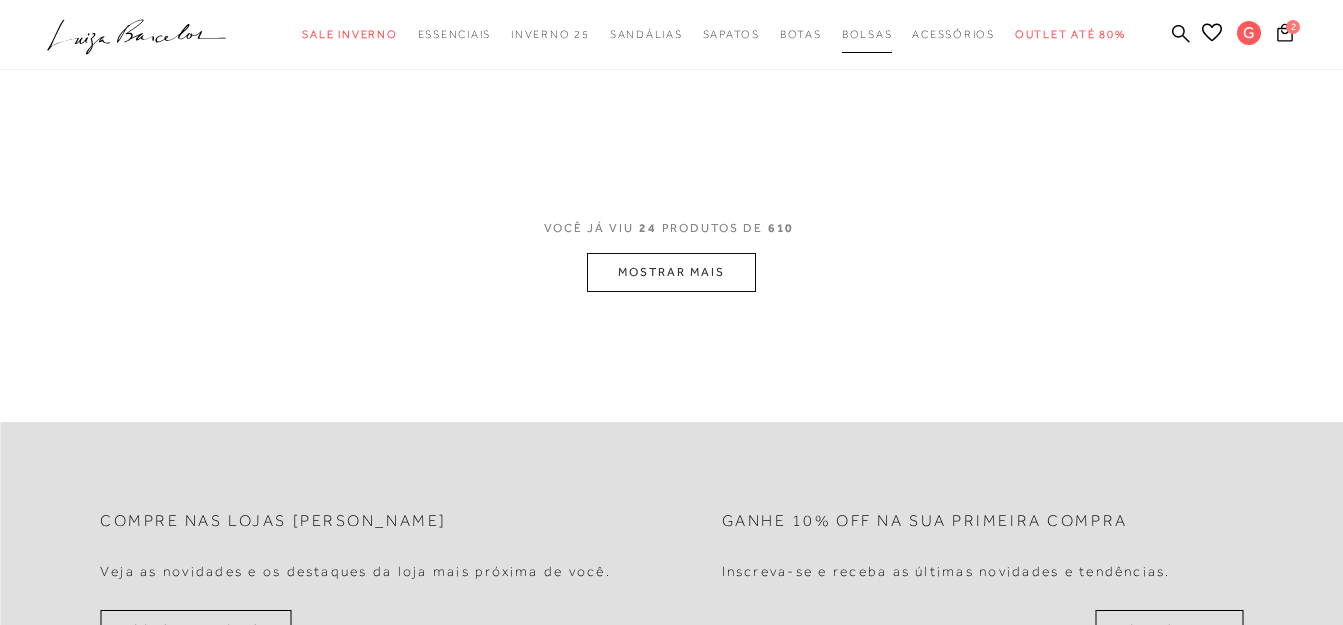 scroll, scrollTop: 0, scrollLeft: 0, axis: both 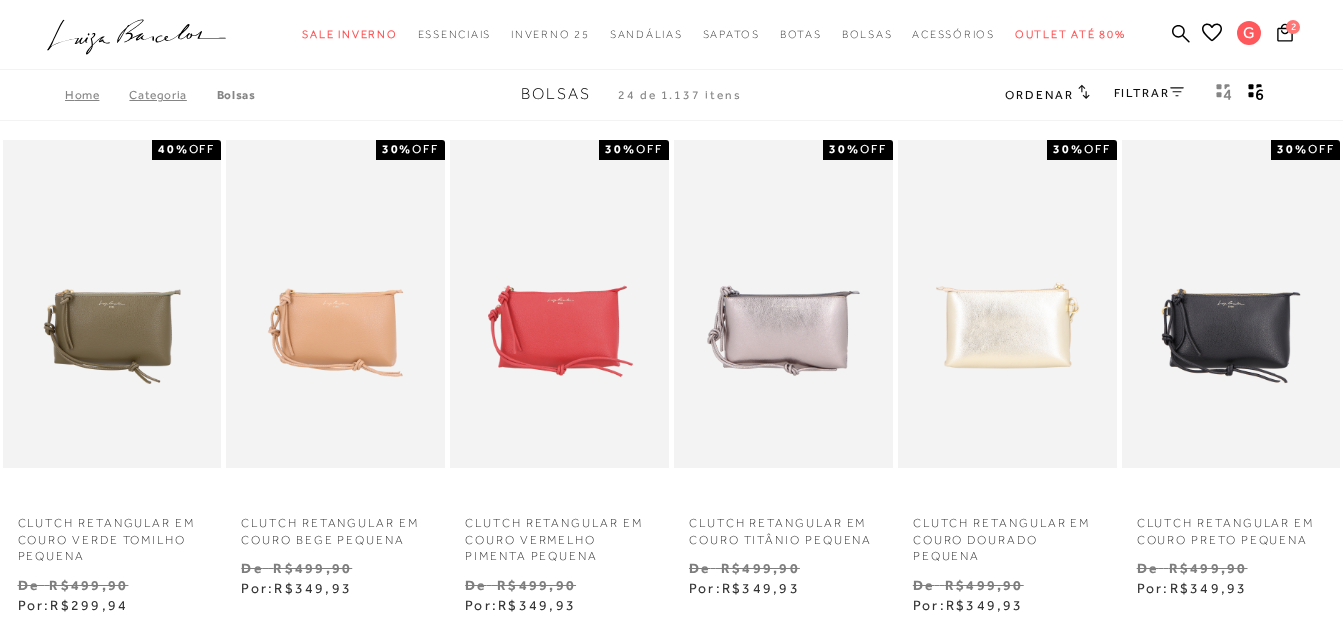 click on "Ordenar" at bounding box center [1039, 95] 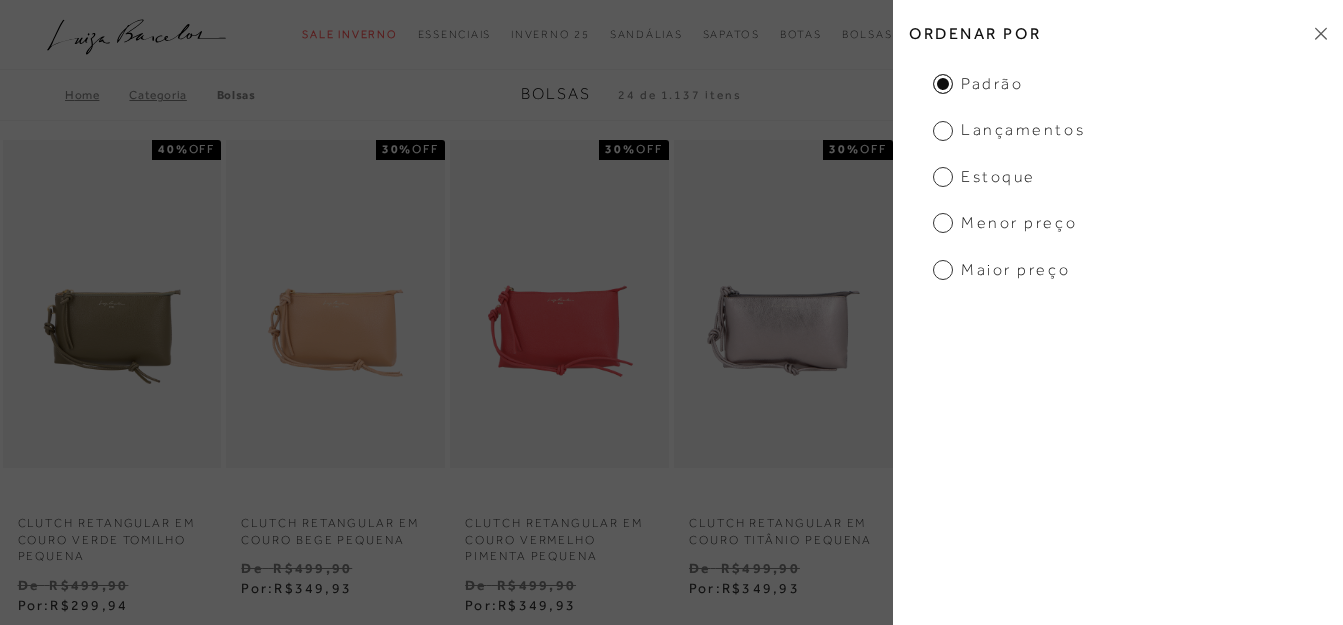 click on "Menor preço" at bounding box center (1005, 223) 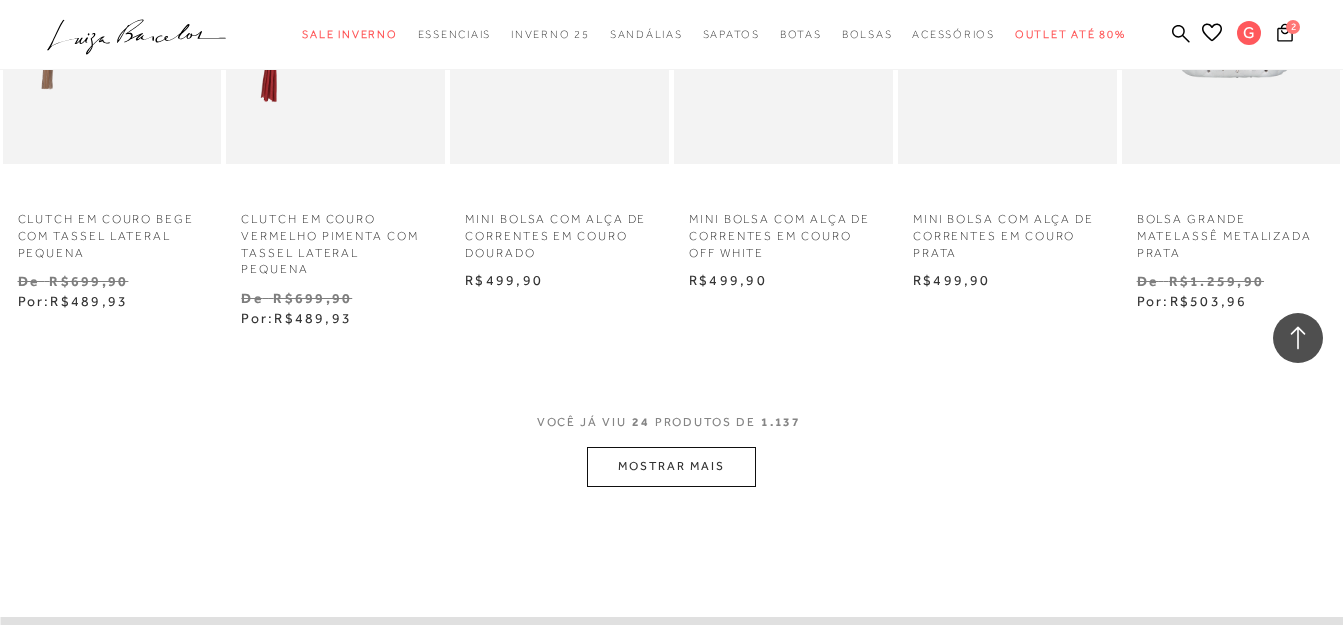 scroll, scrollTop: 3700, scrollLeft: 0, axis: vertical 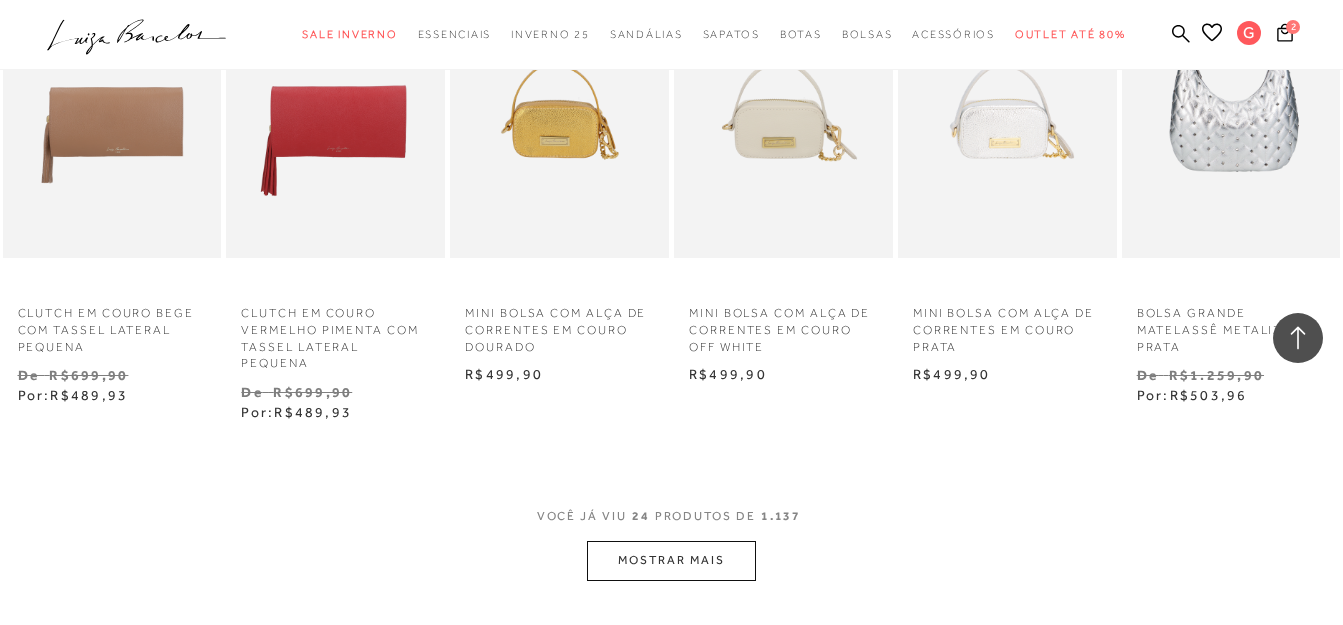 click on "MOSTRAR MAIS" at bounding box center [671, 560] 